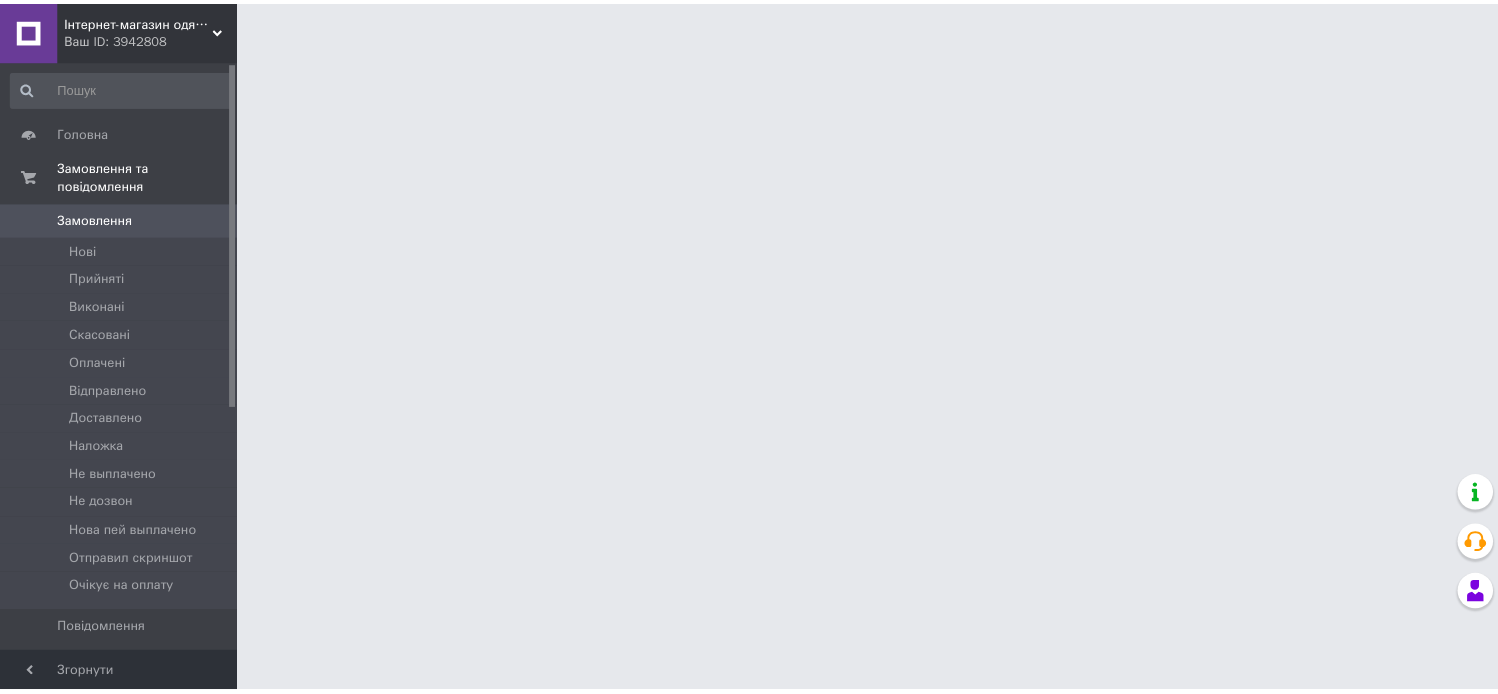 scroll, scrollTop: 0, scrollLeft: 0, axis: both 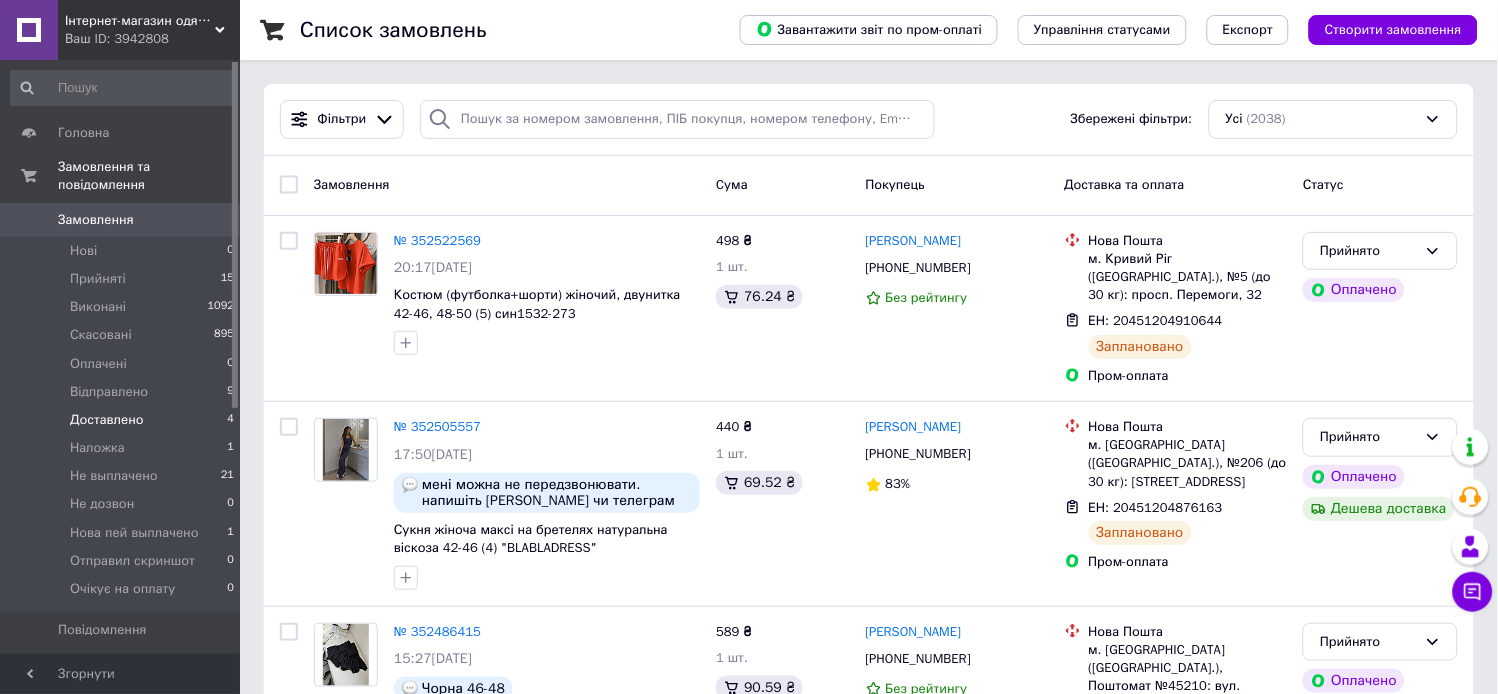 click on "Доставлено" at bounding box center (107, 420) 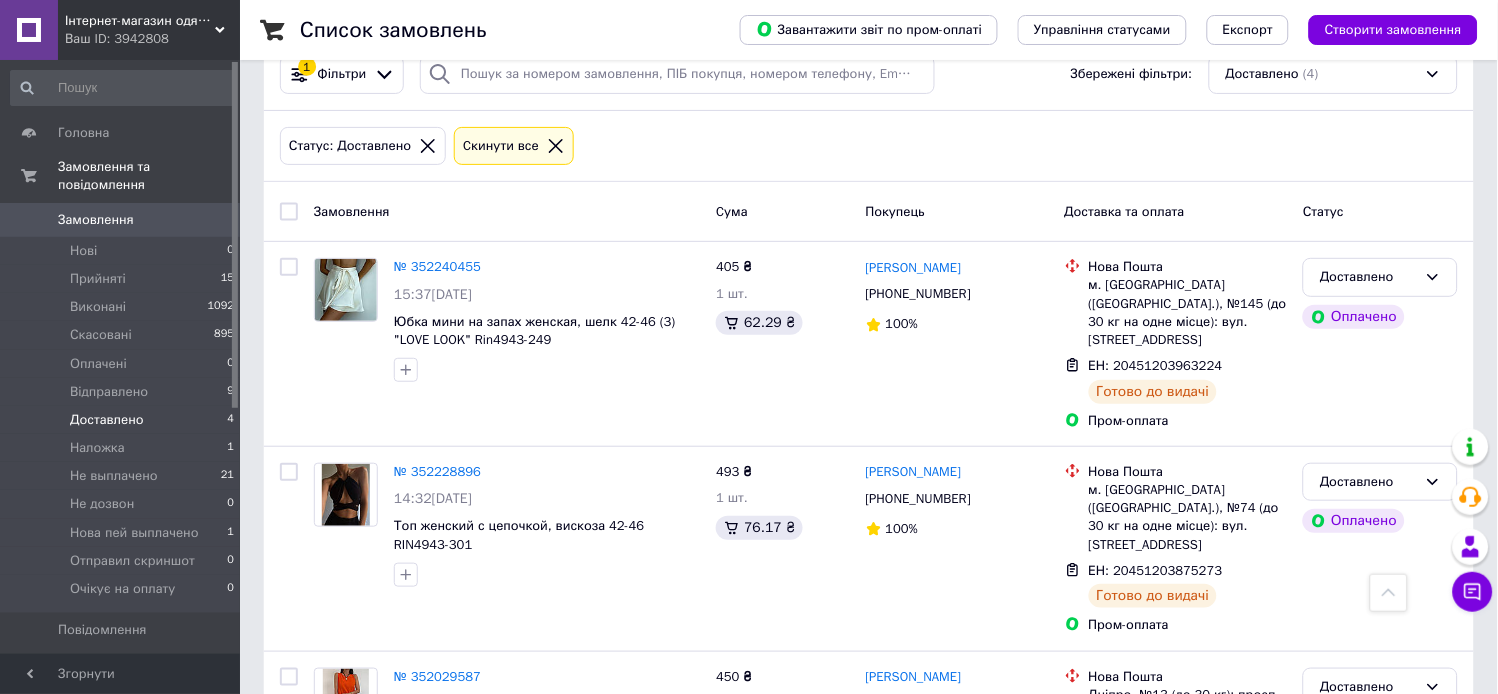 scroll, scrollTop: 0, scrollLeft: 0, axis: both 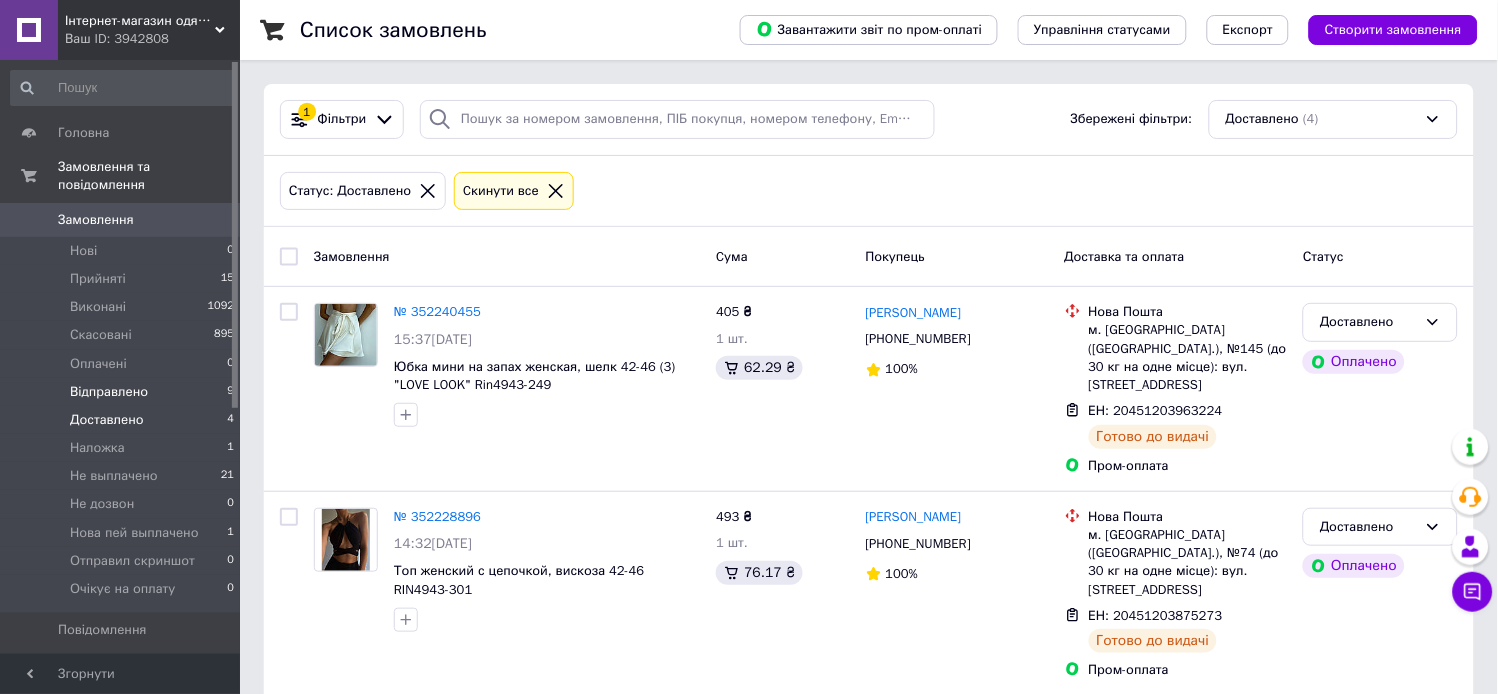 click on "Відправлено" at bounding box center [109, 392] 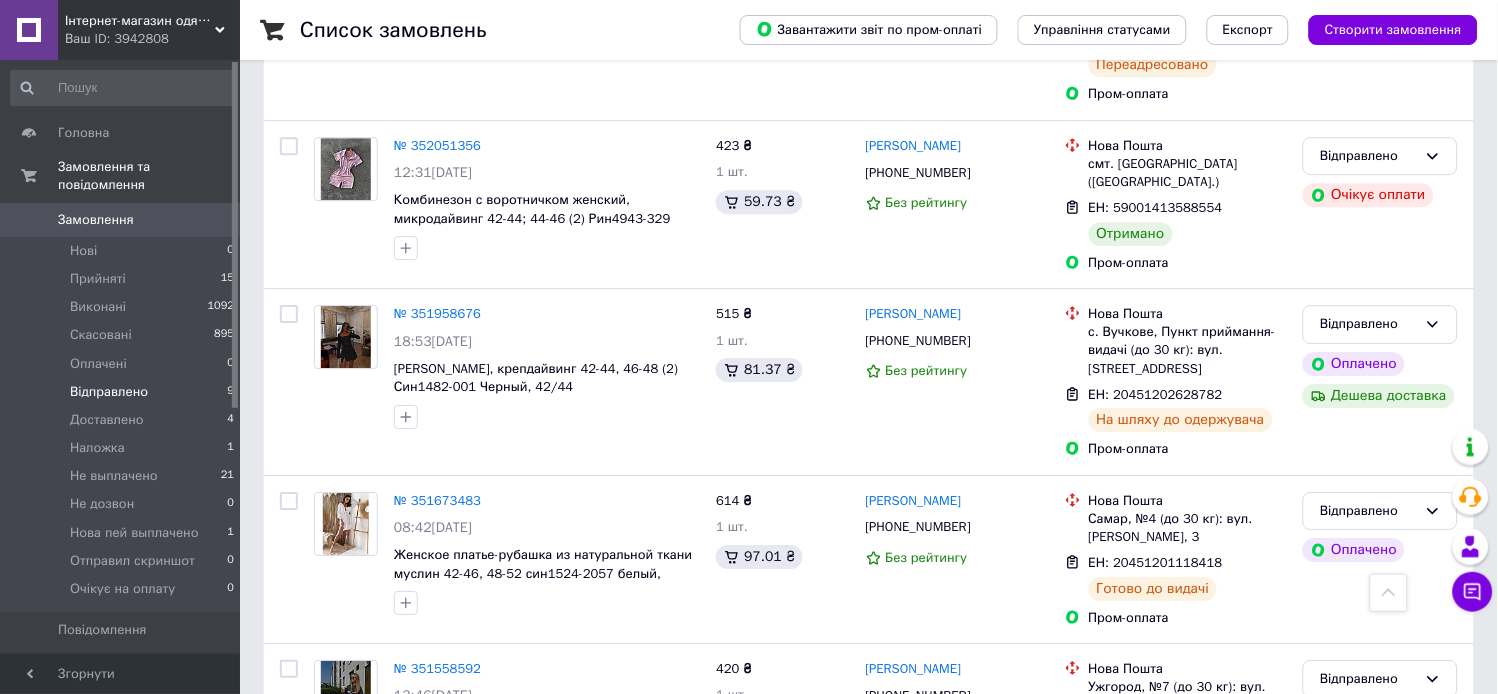 scroll, scrollTop: 1293, scrollLeft: 0, axis: vertical 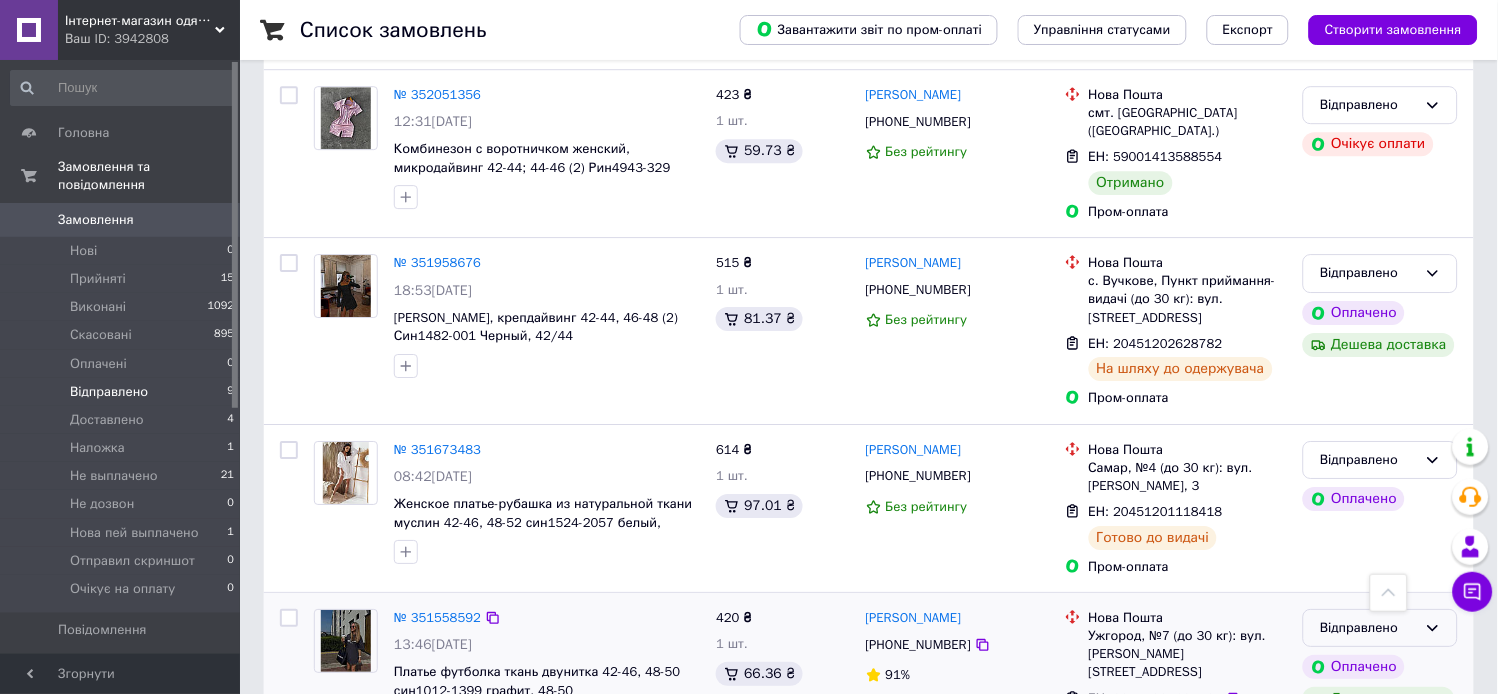 click on "Відправлено" at bounding box center [1380, 628] 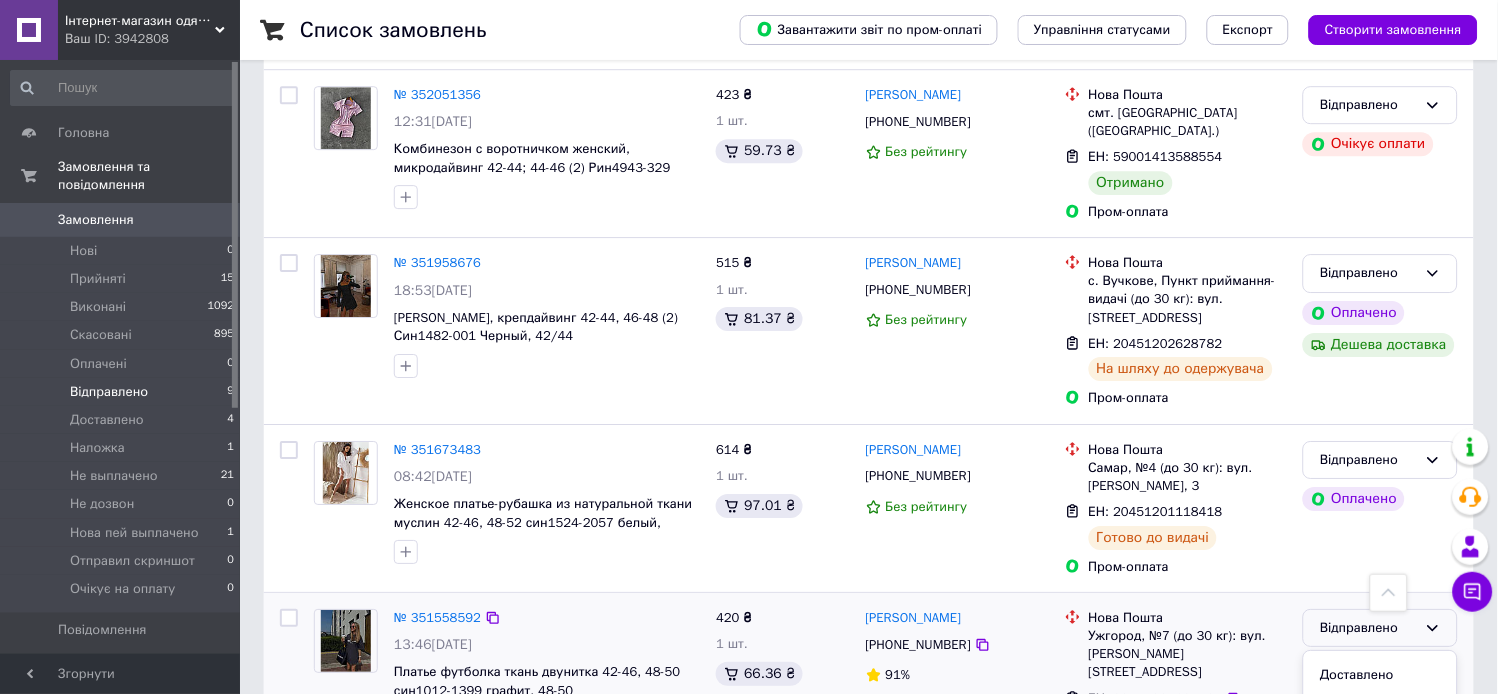 scroll, scrollTop: 147, scrollLeft: 0, axis: vertical 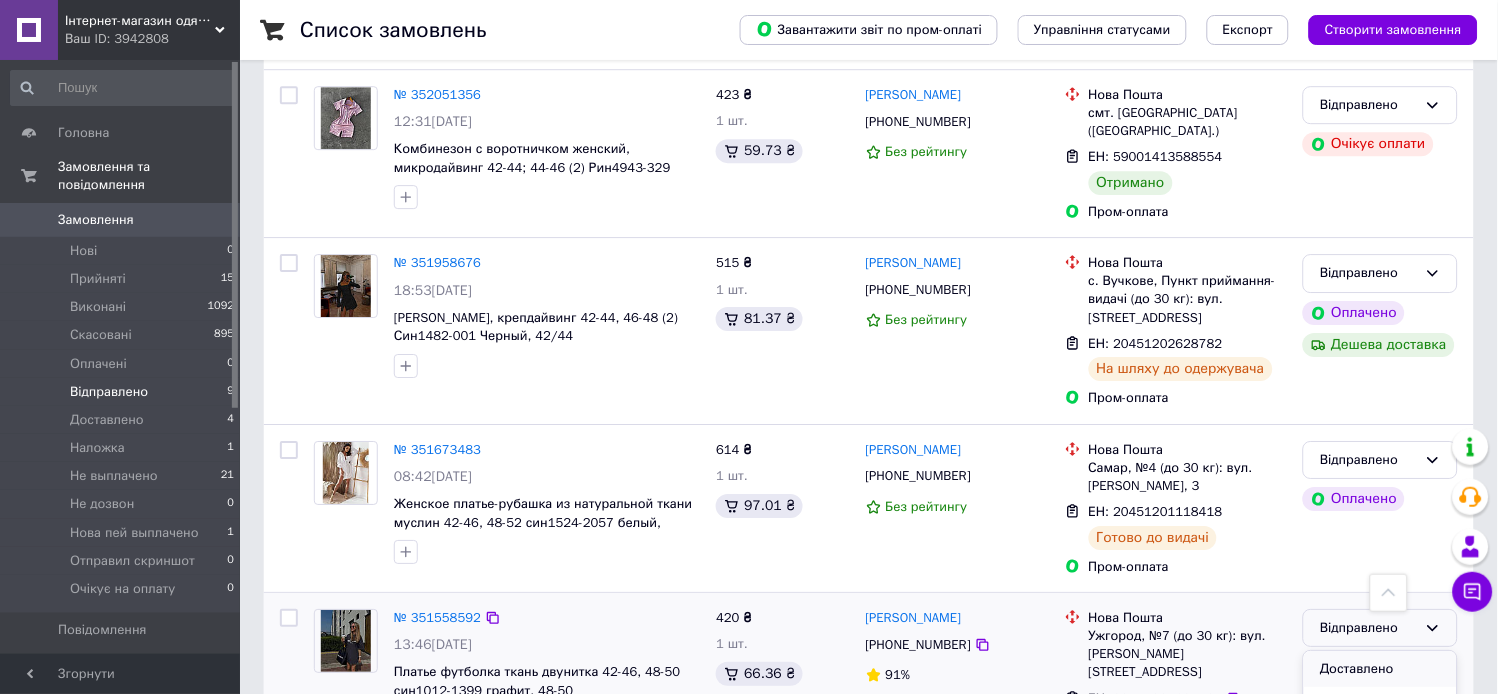 click on "Доставлено" at bounding box center [1380, 669] 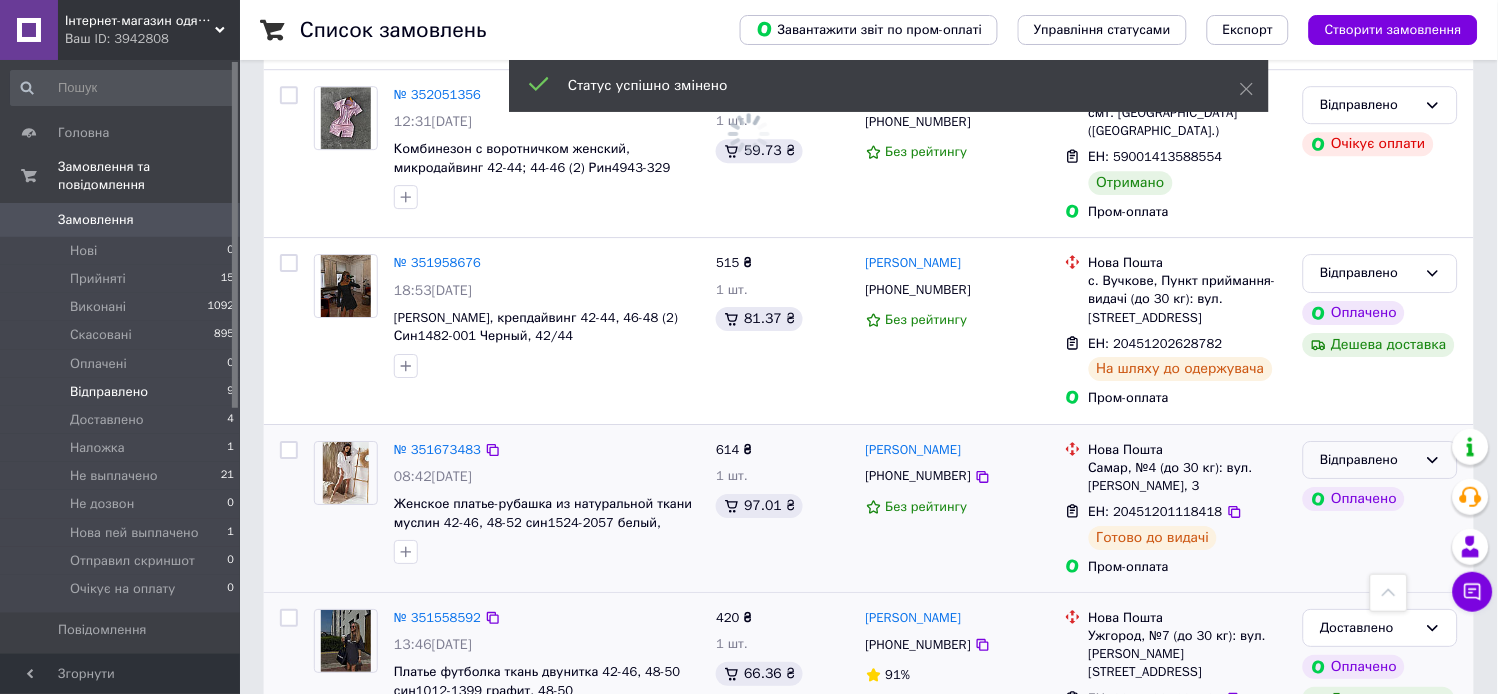 click 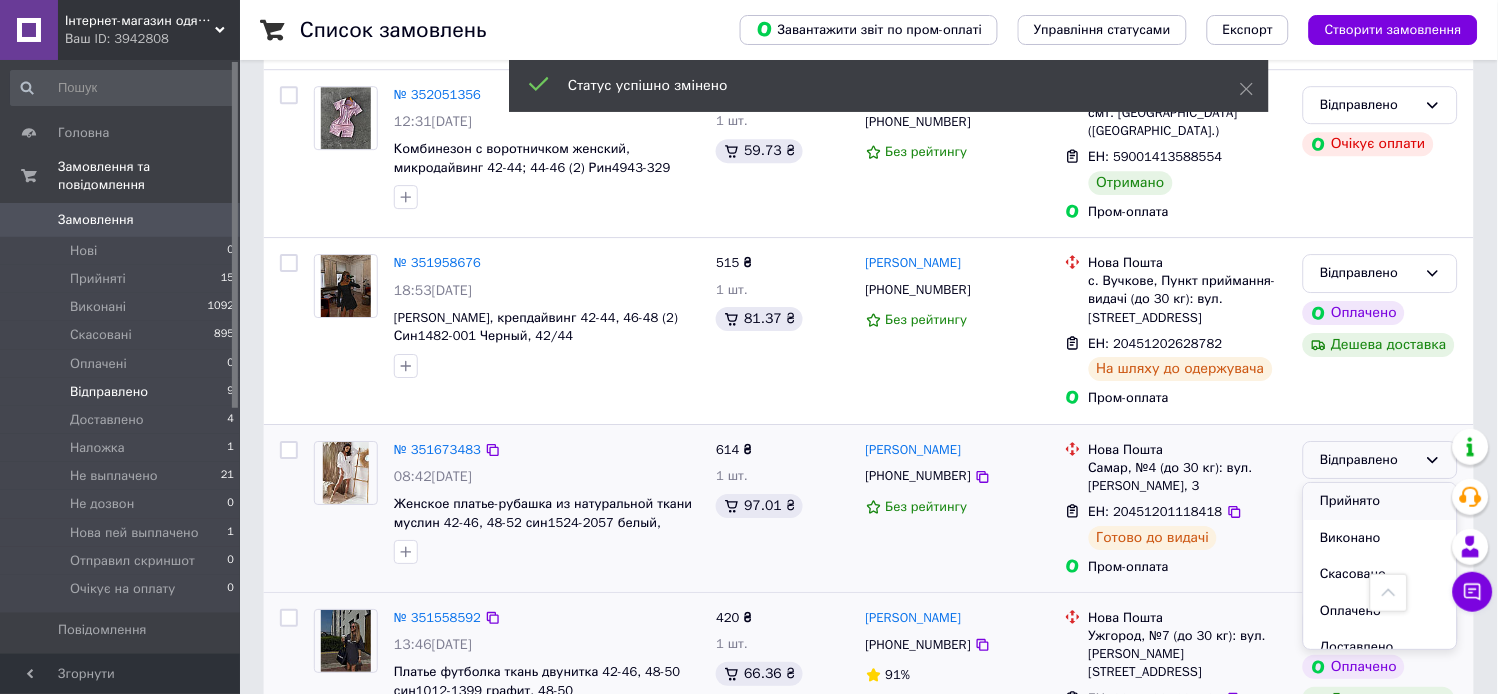scroll, scrollTop: 74, scrollLeft: 0, axis: vertical 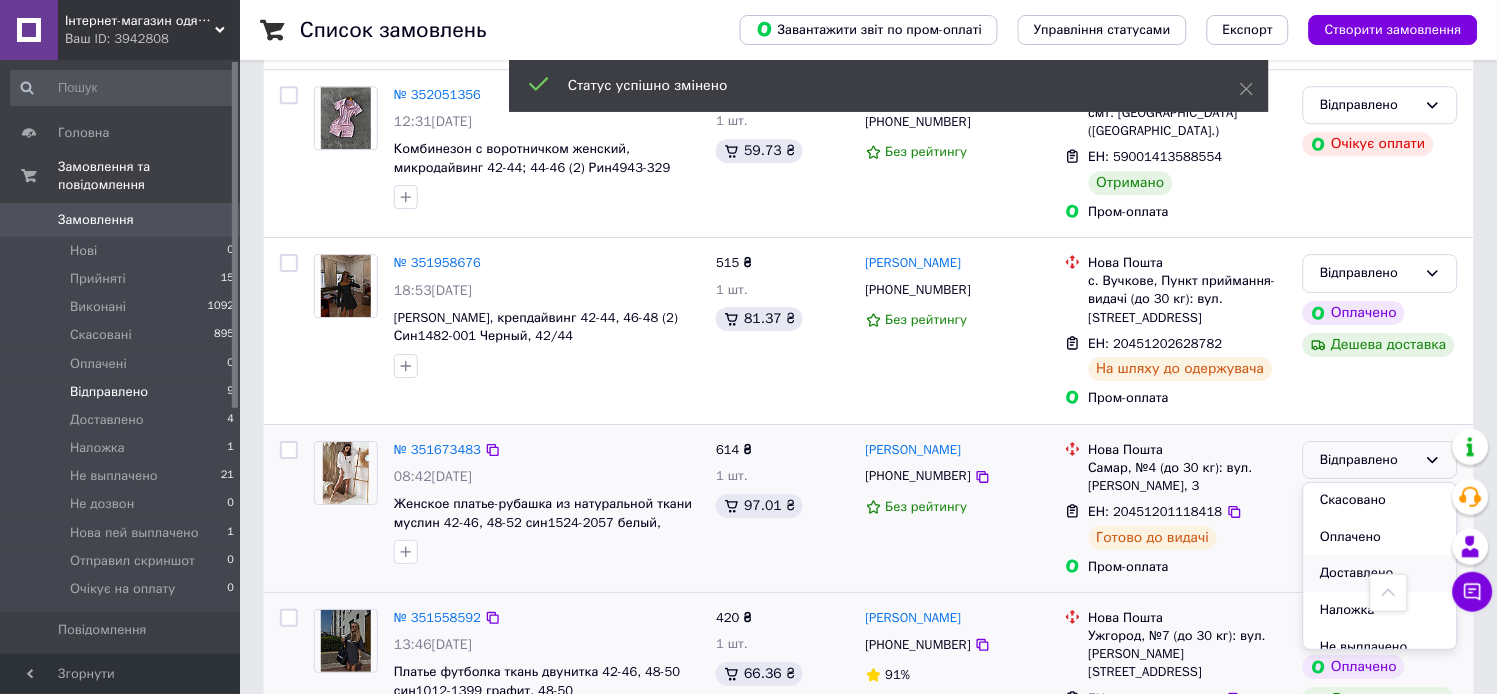 click on "Доставлено" at bounding box center [1380, 573] 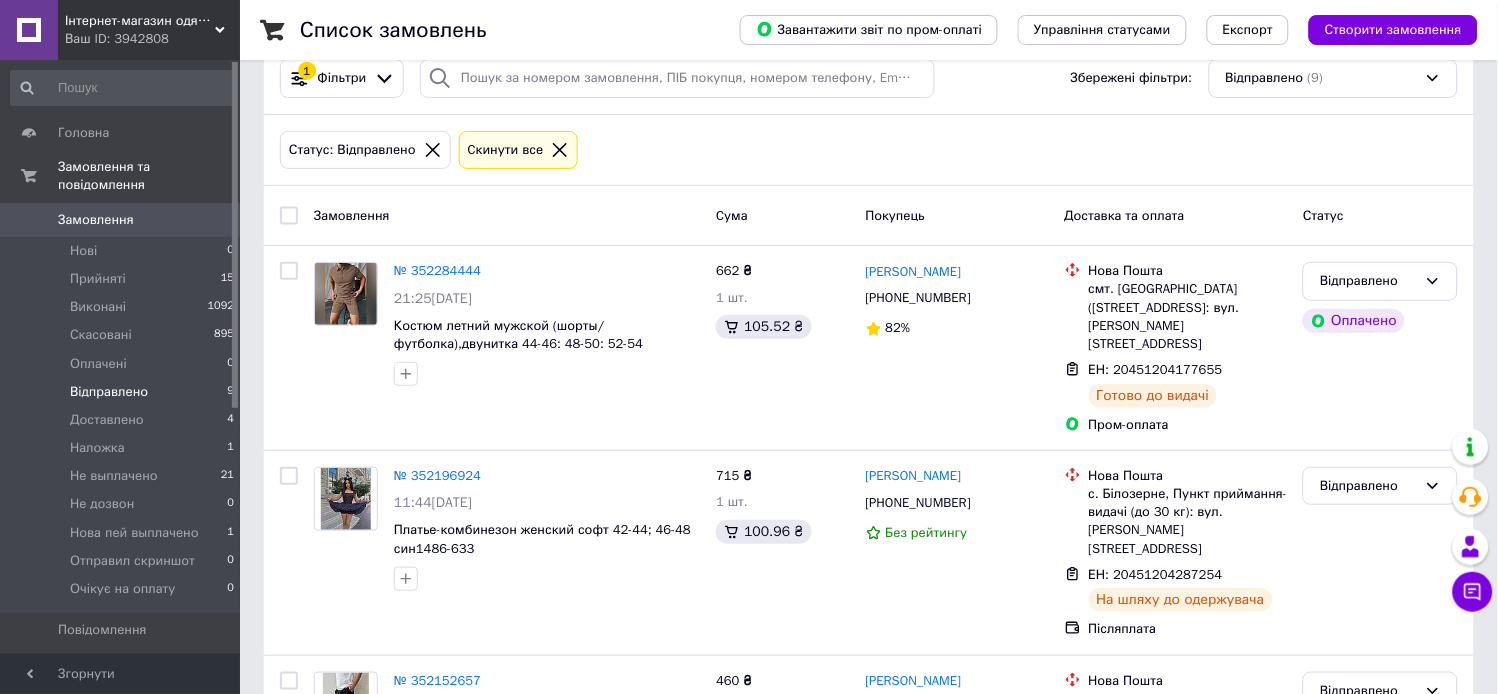 scroll, scrollTop: 0, scrollLeft: 0, axis: both 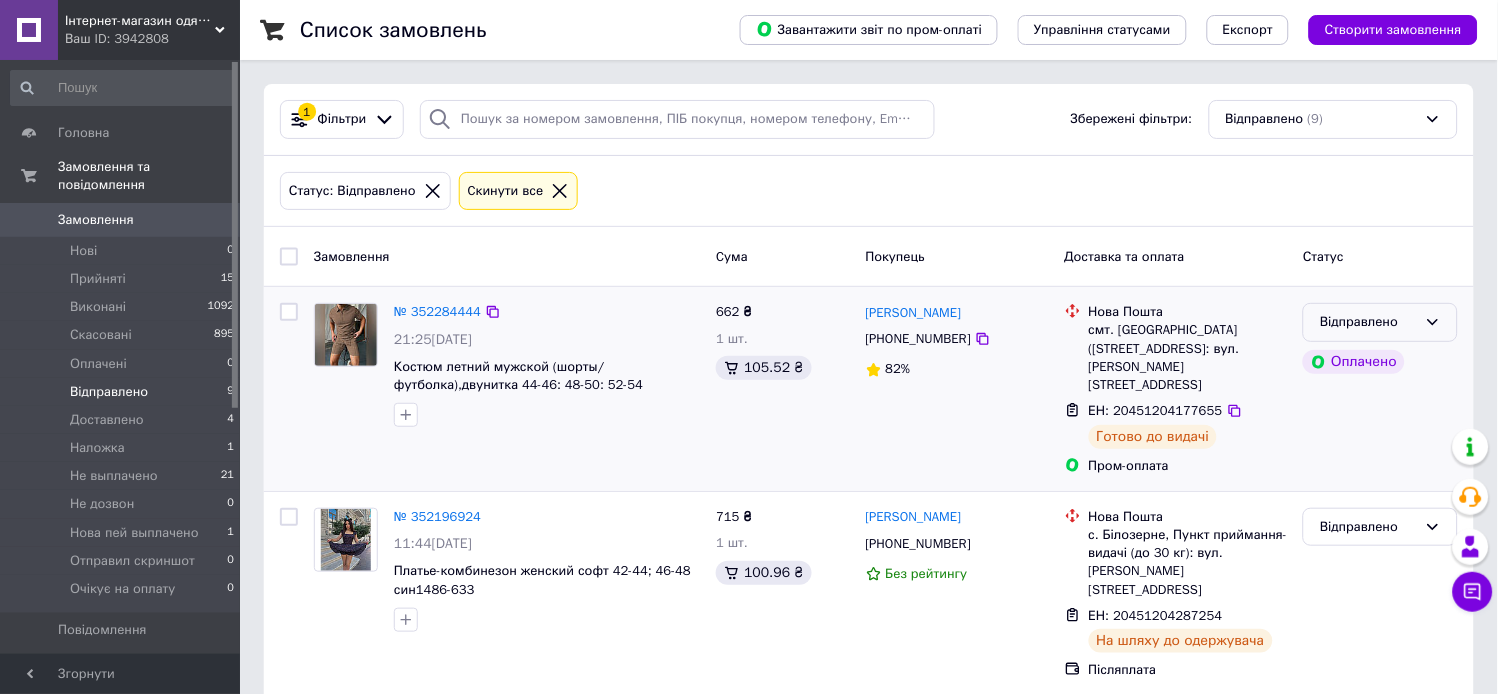 click 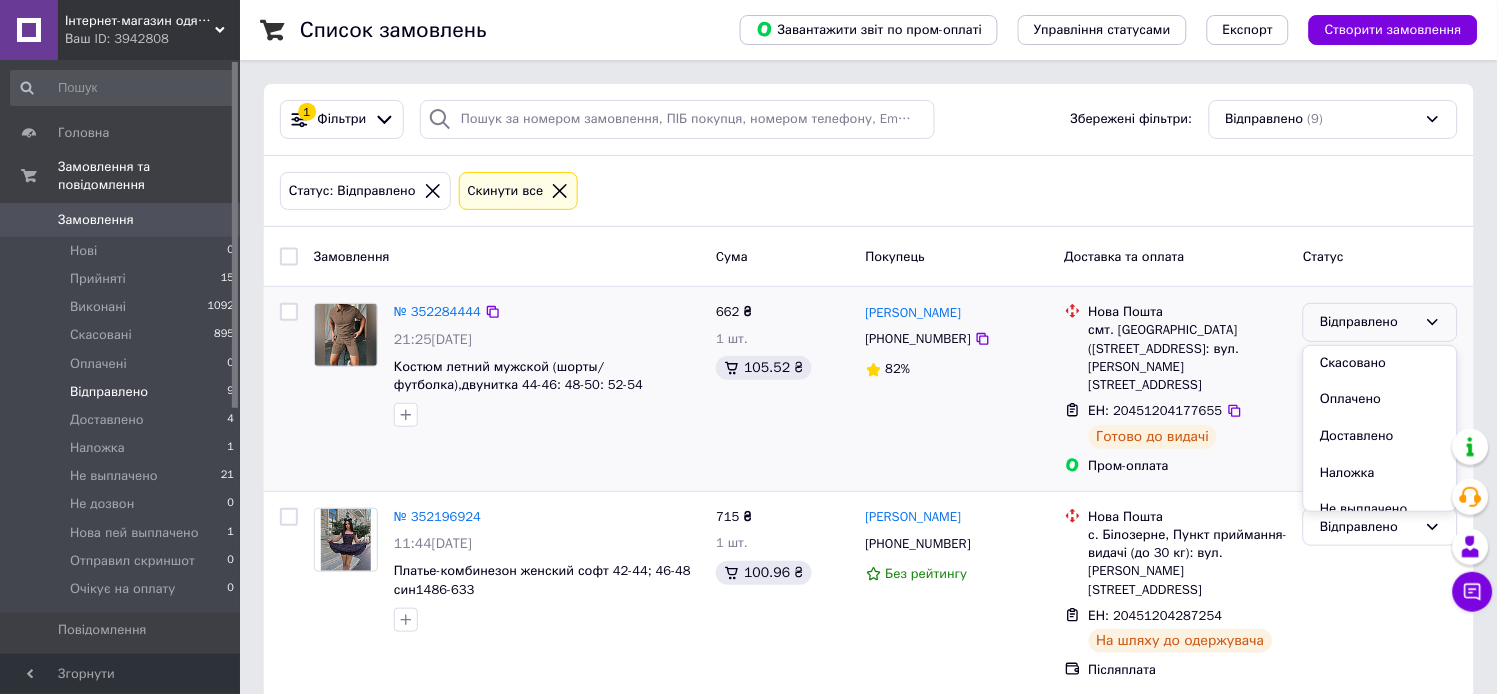 scroll, scrollTop: 118, scrollLeft: 0, axis: vertical 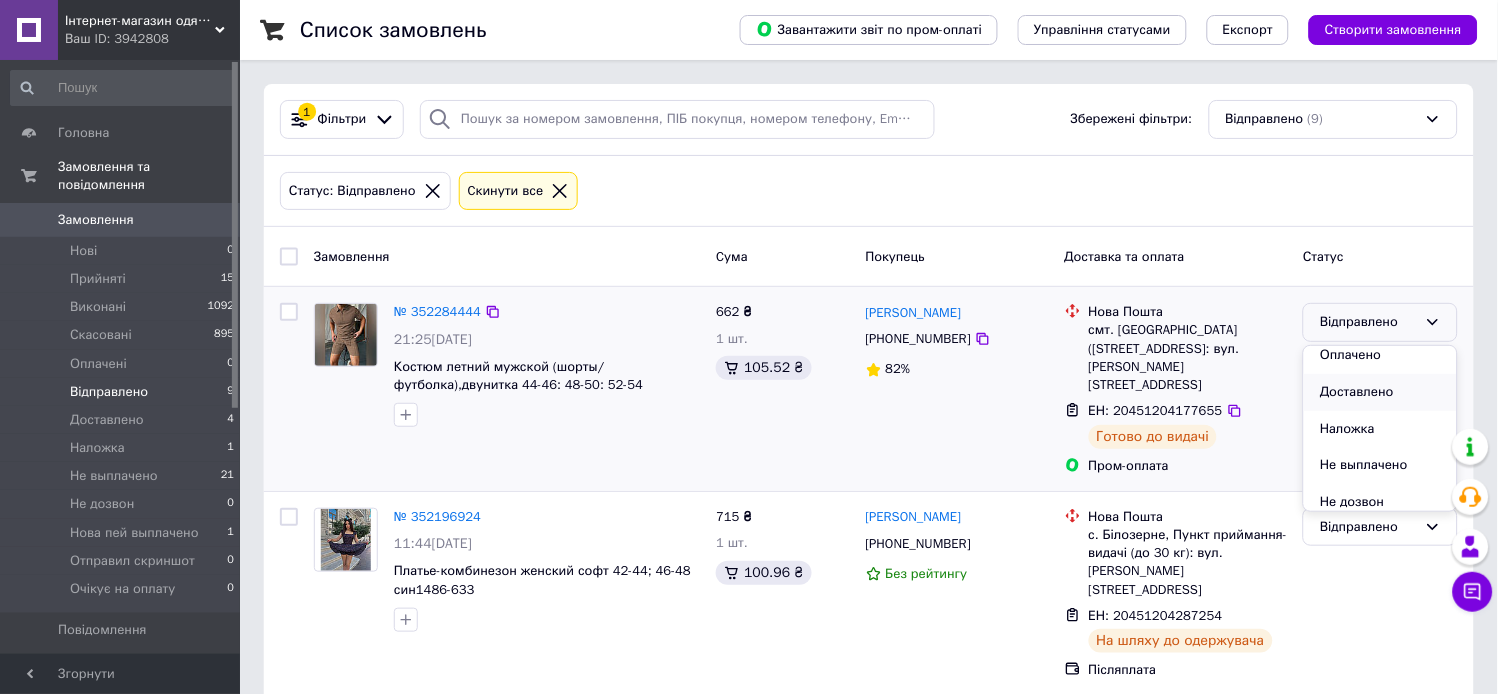 click on "Доставлено" at bounding box center (1380, 392) 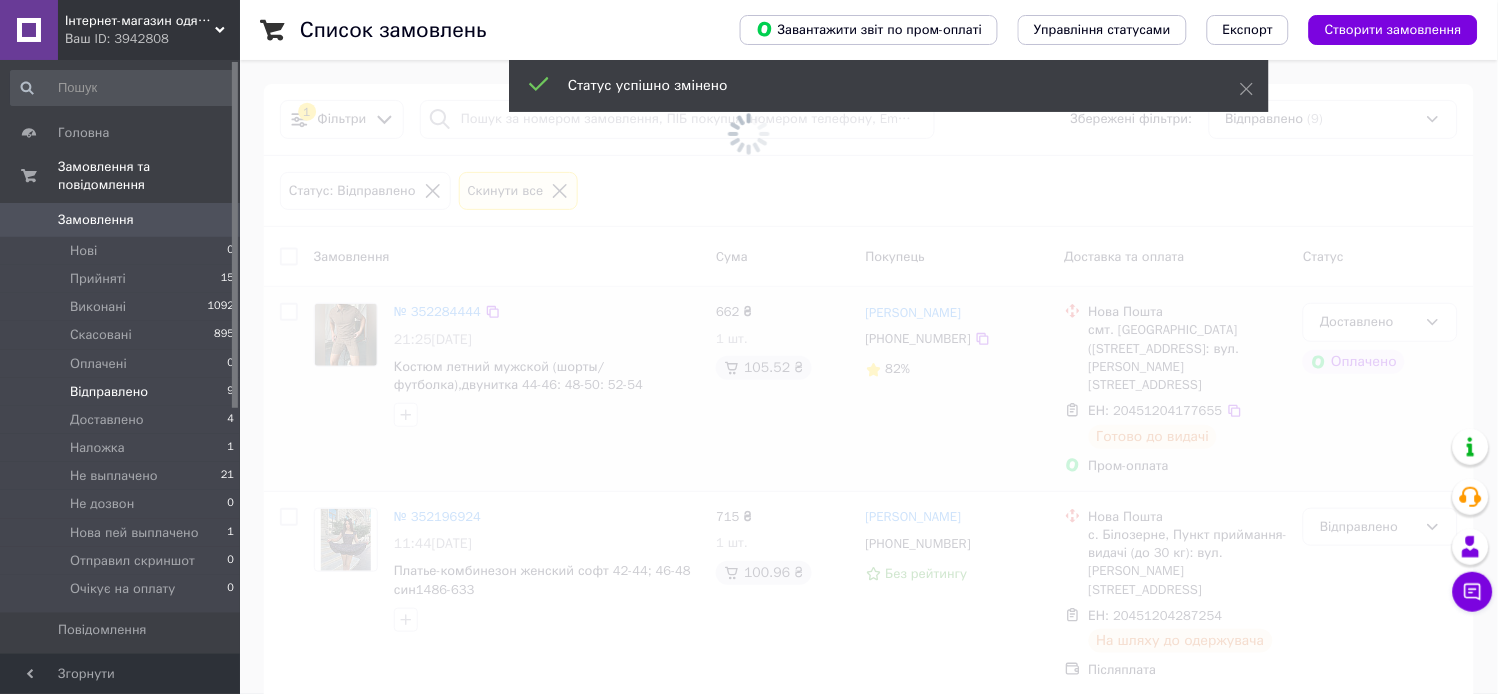scroll, scrollTop: 200, scrollLeft: 0, axis: vertical 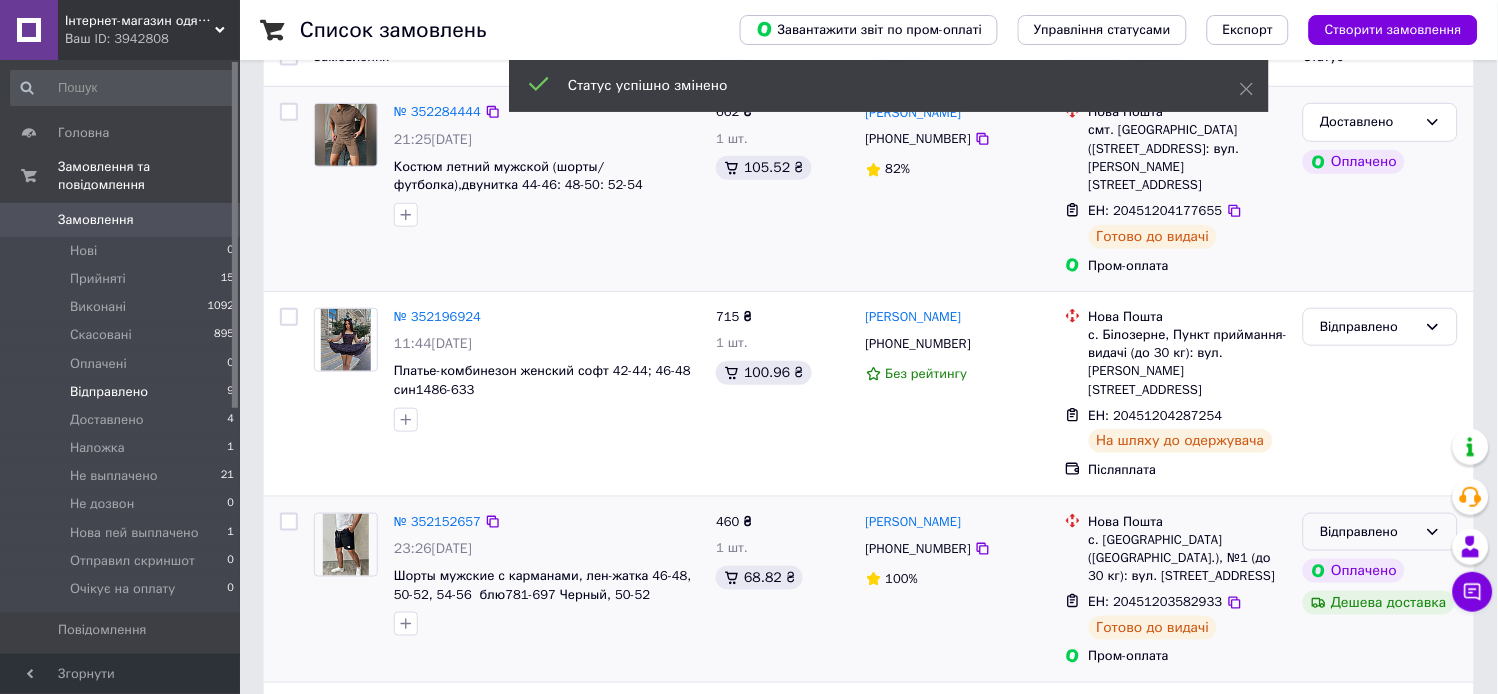 click on "Відправлено" at bounding box center [1380, 532] 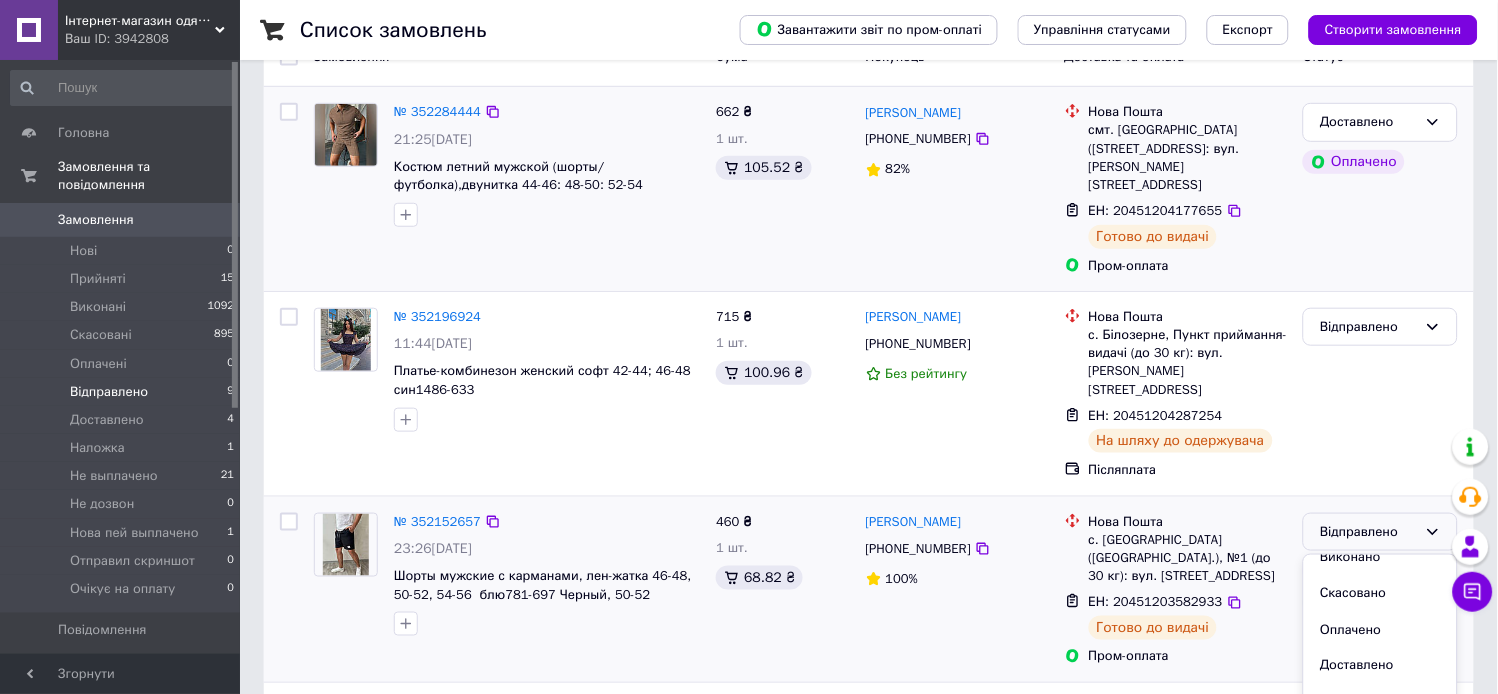 scroll, scrollTop: 58, scrollLeft: 0, axis: vertical 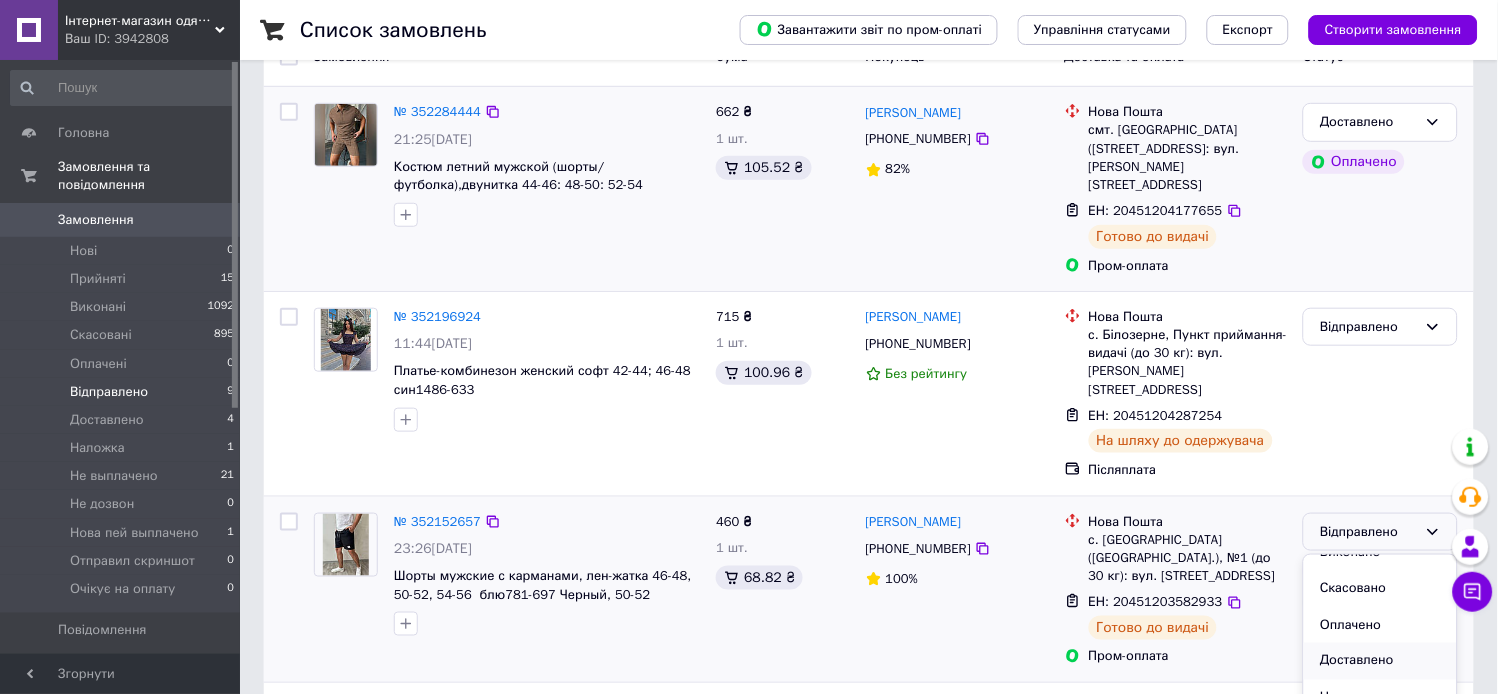 click on "Доставлено" at bounding box center [1380, 661] 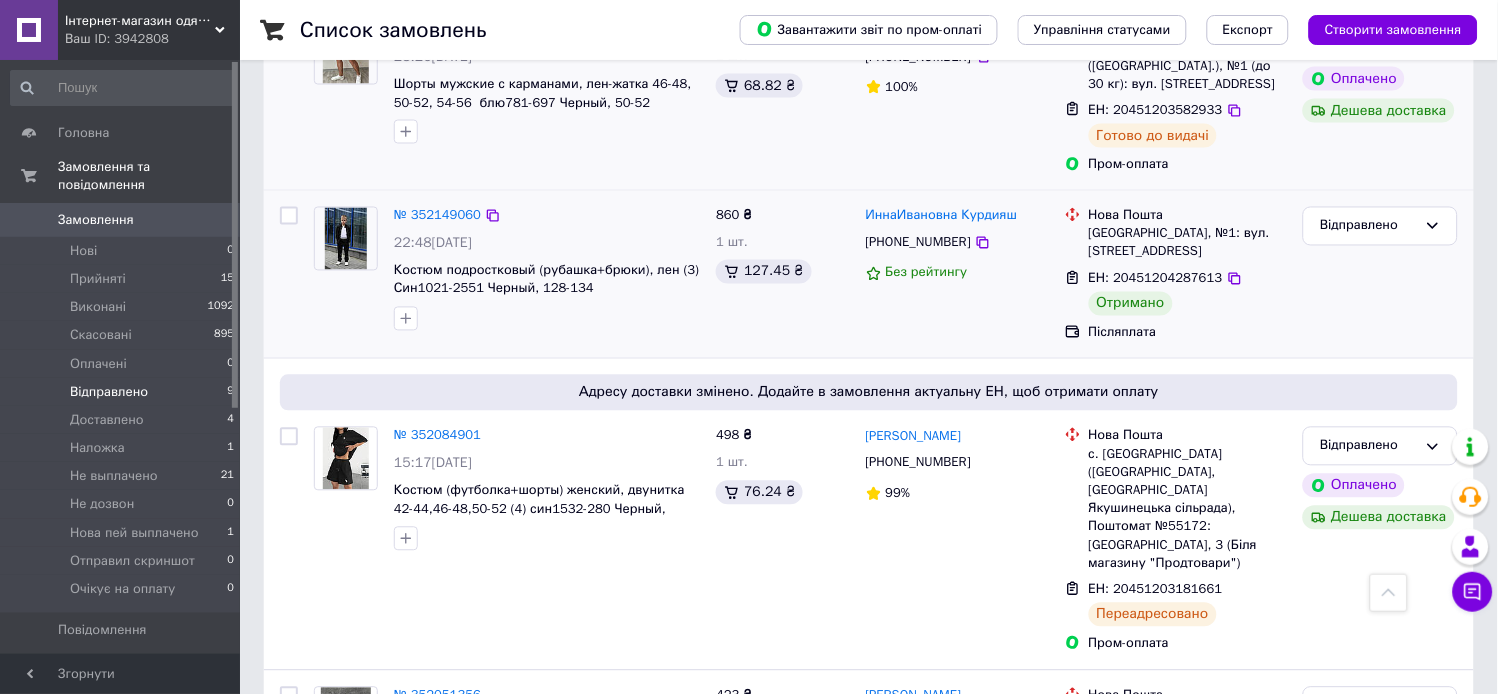 scroll, scrollTop: 696, scrollLeft: 0, axis: vertical 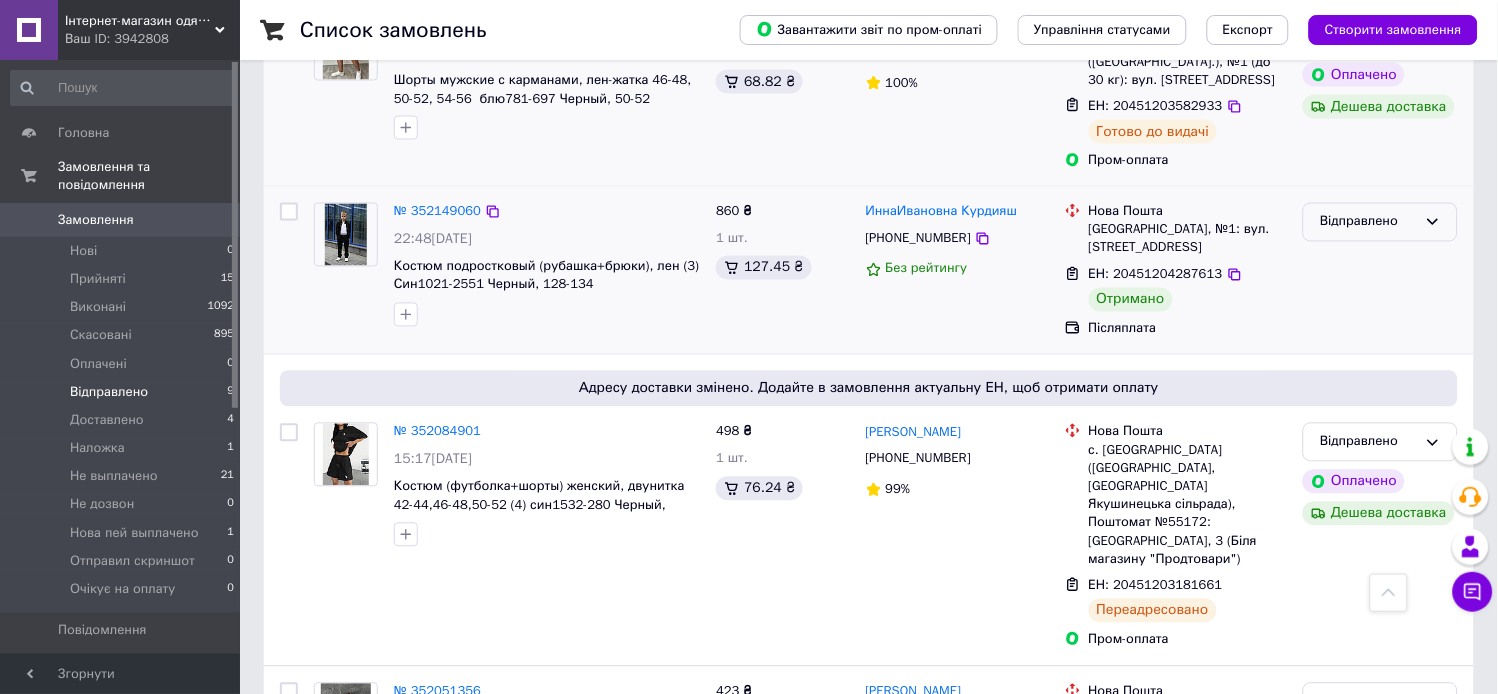 click on "Відправлено" at bounding box center (1380, 222) 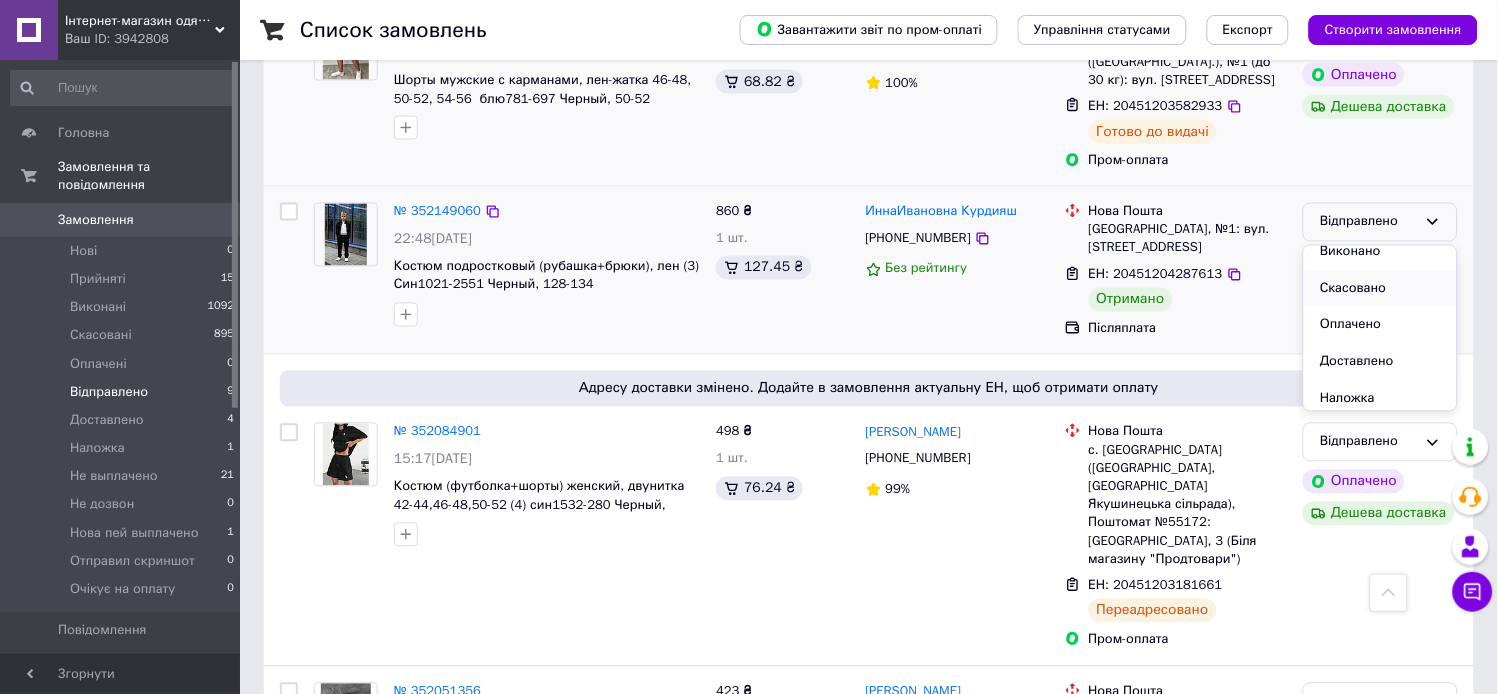 scroll, scrollTop: 66, scrollLeft: 0, axis: vertical 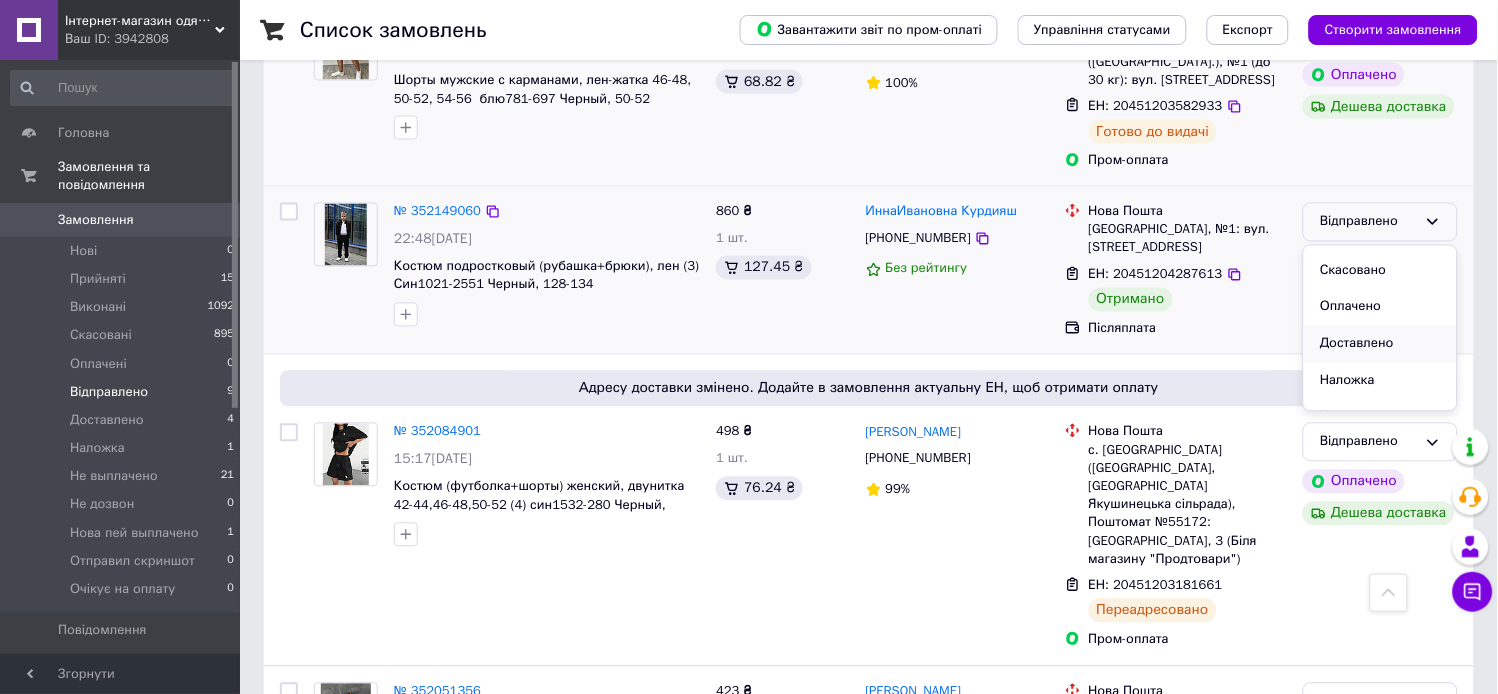 click on "Доставлено" at bounding box center (1380, 344) 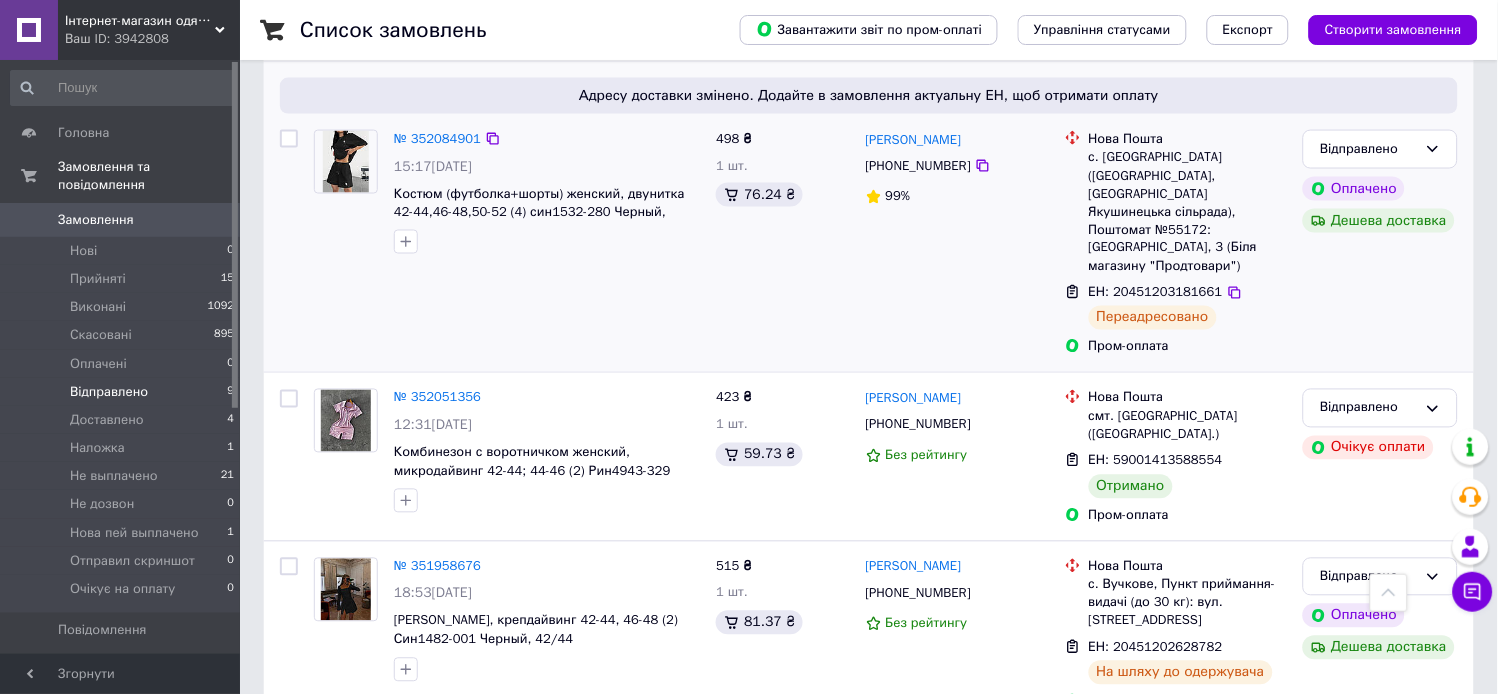 scroll, scrollTop: 601, scrollLeft: 0, axis: vertical 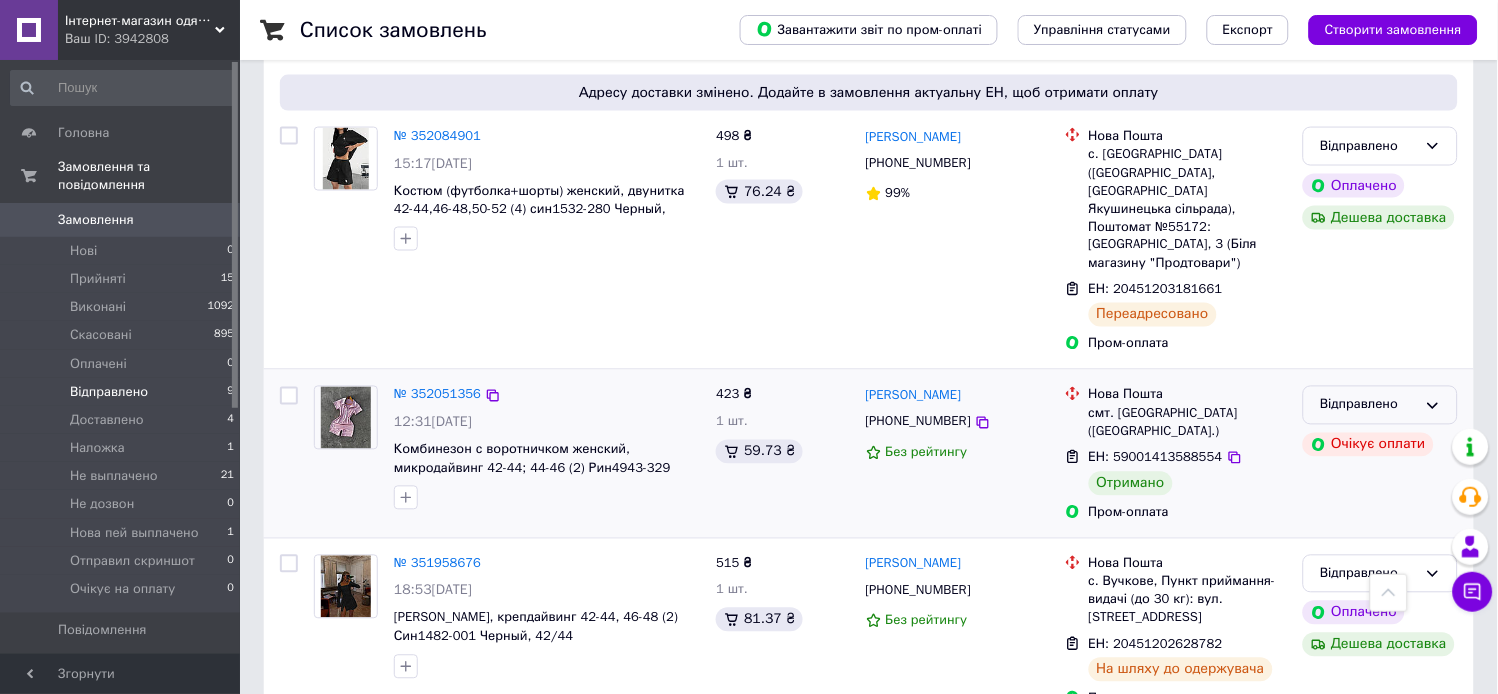 click on "Відправлено" at bounding box center [1368, 405] 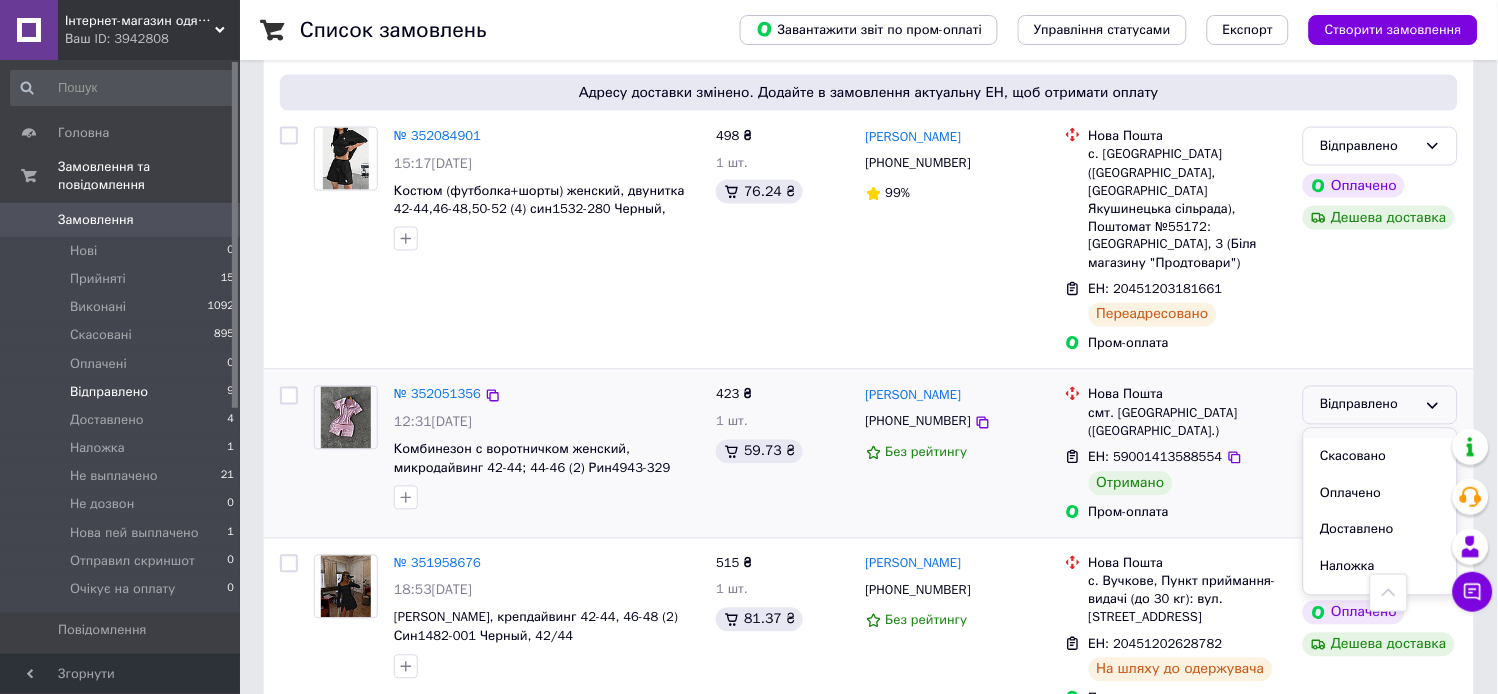 scroll, scrollTop: 74, scrollLeft: 0, axis: vertical 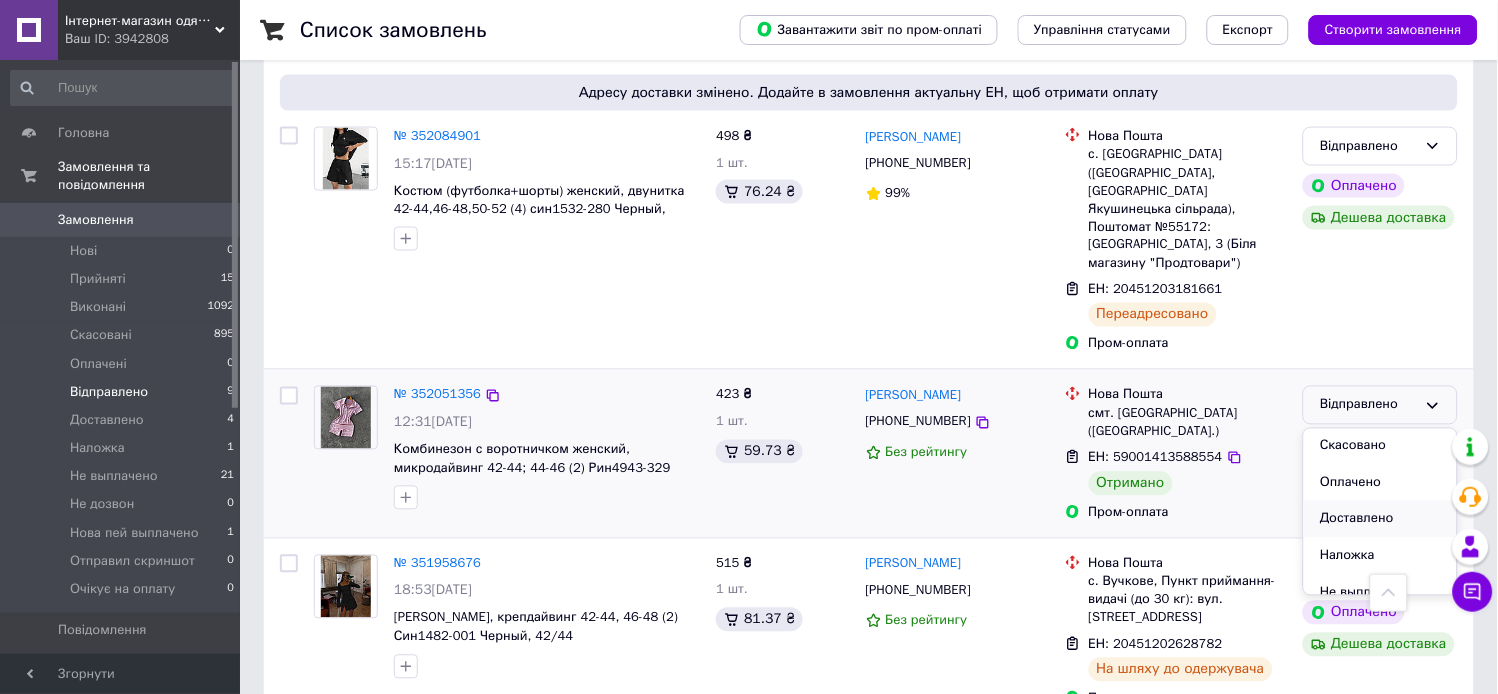 click on "Доставлено" at bounding box center [1380, 519] 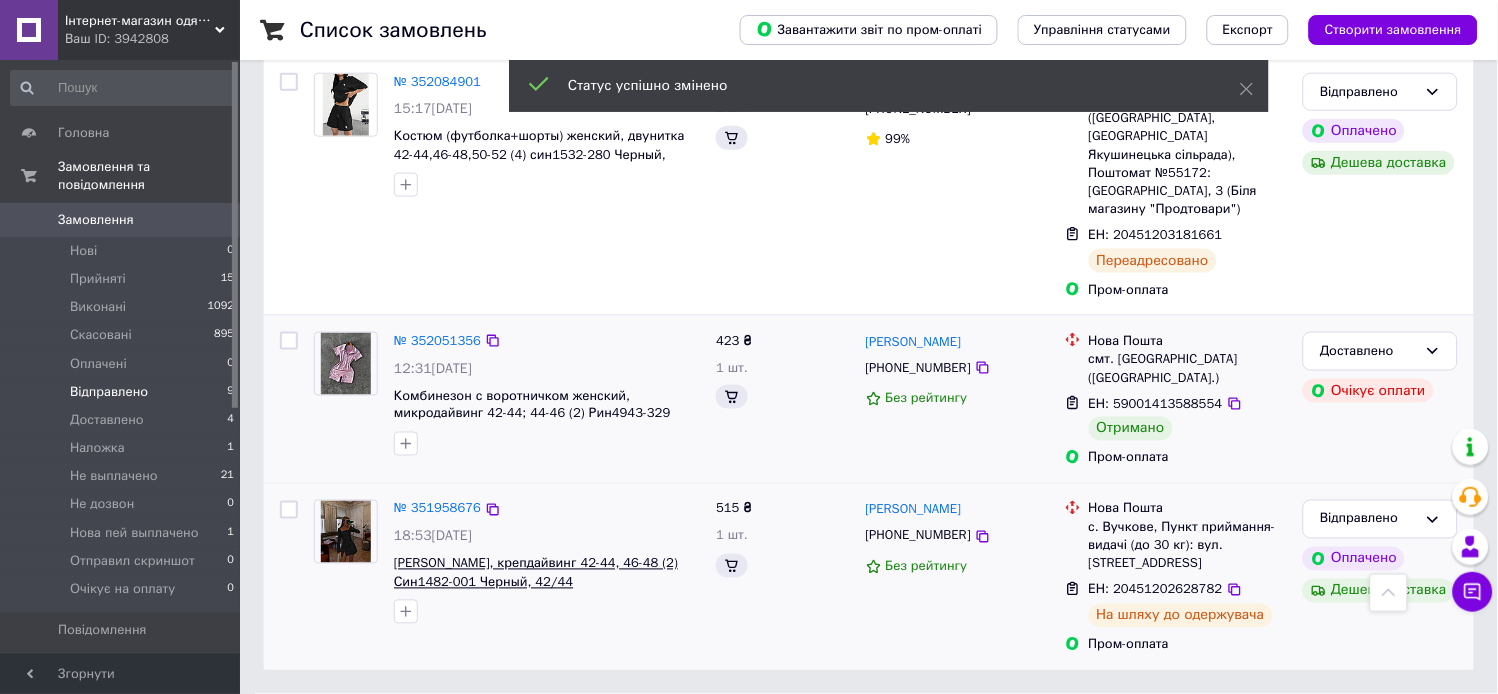 scroll, scrollTop: 432, scrollLeft: 0, axis: vertical 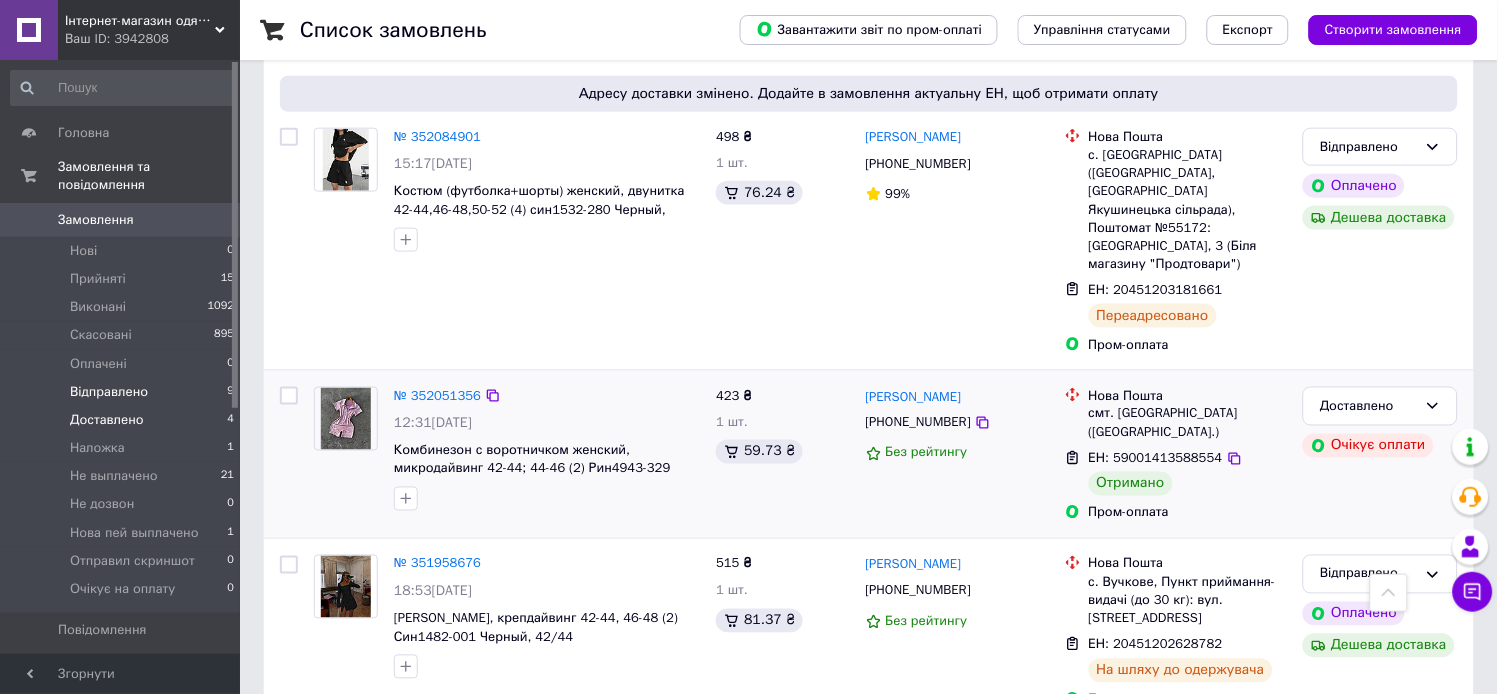 click on "Доставлено" at bounding box center (107, 420) 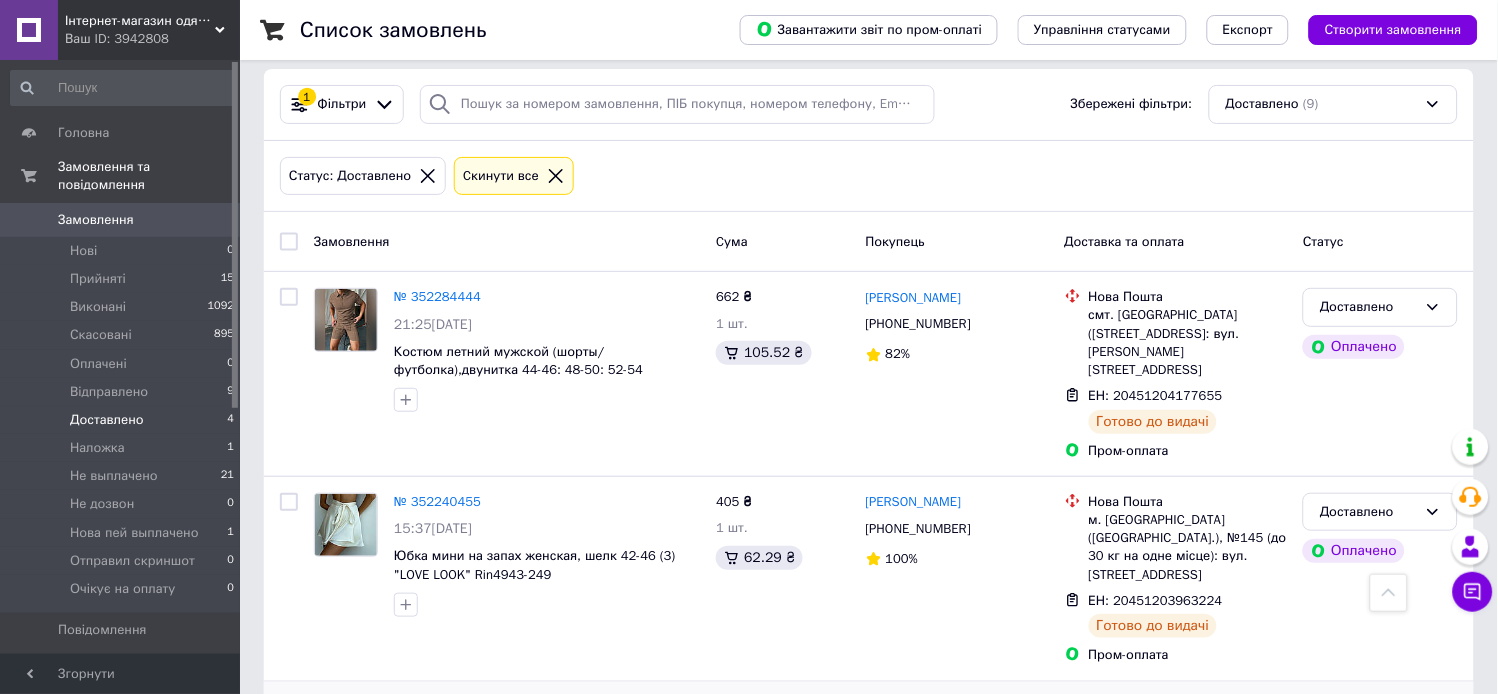 scroll, scrollTop: 0, scrollLeft: 0, axis: both 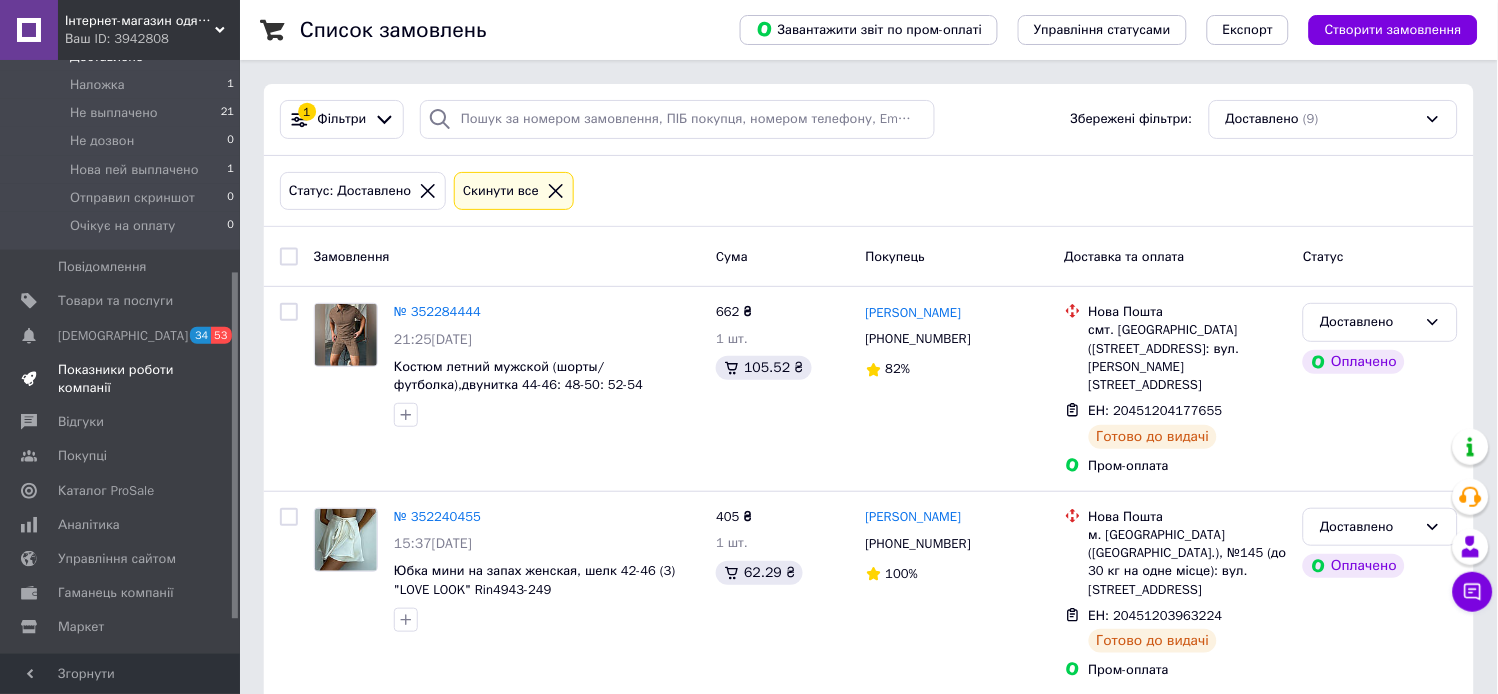 click on "Показники роботи компанії" at bounding box center [121, 379] 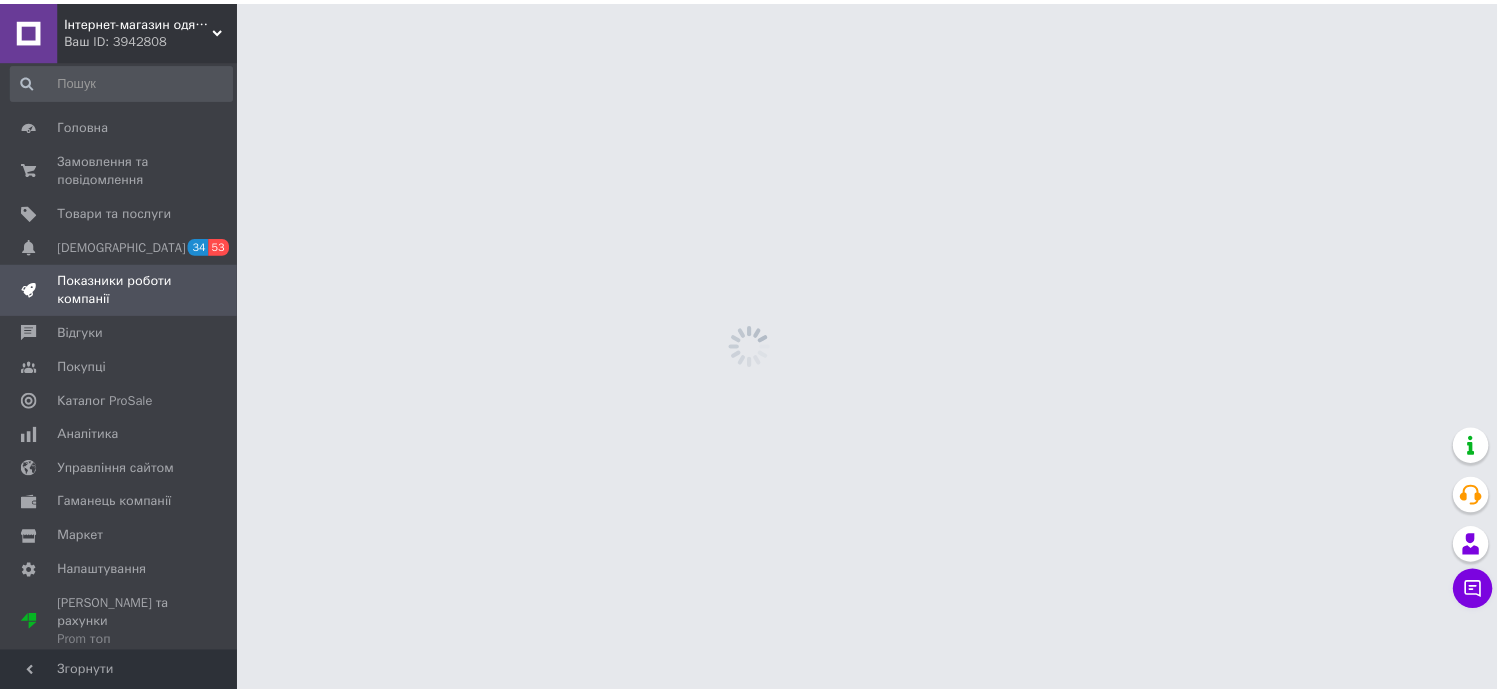 scroll, scrollTop: 0, scrollLeft: 0, axis: both 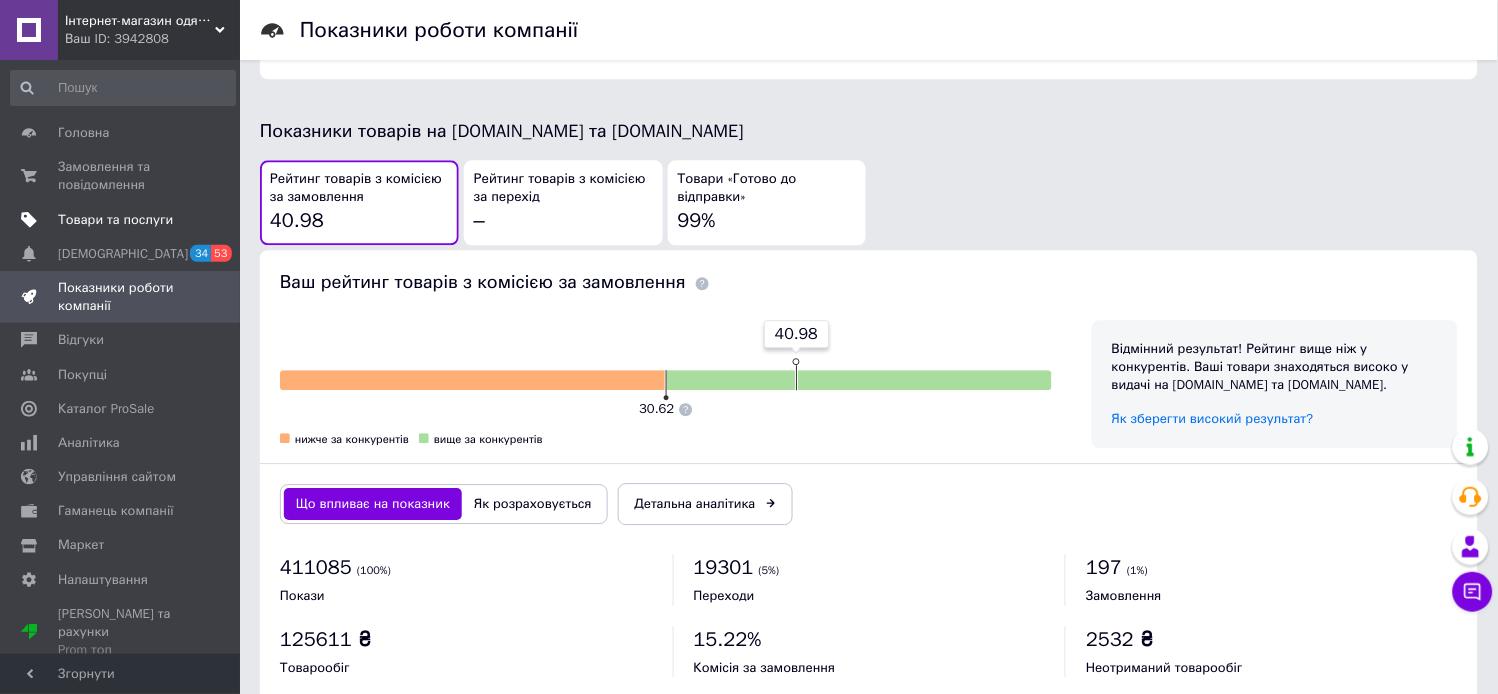 click on "Товари та послуги" at bounding box center (115, 220) 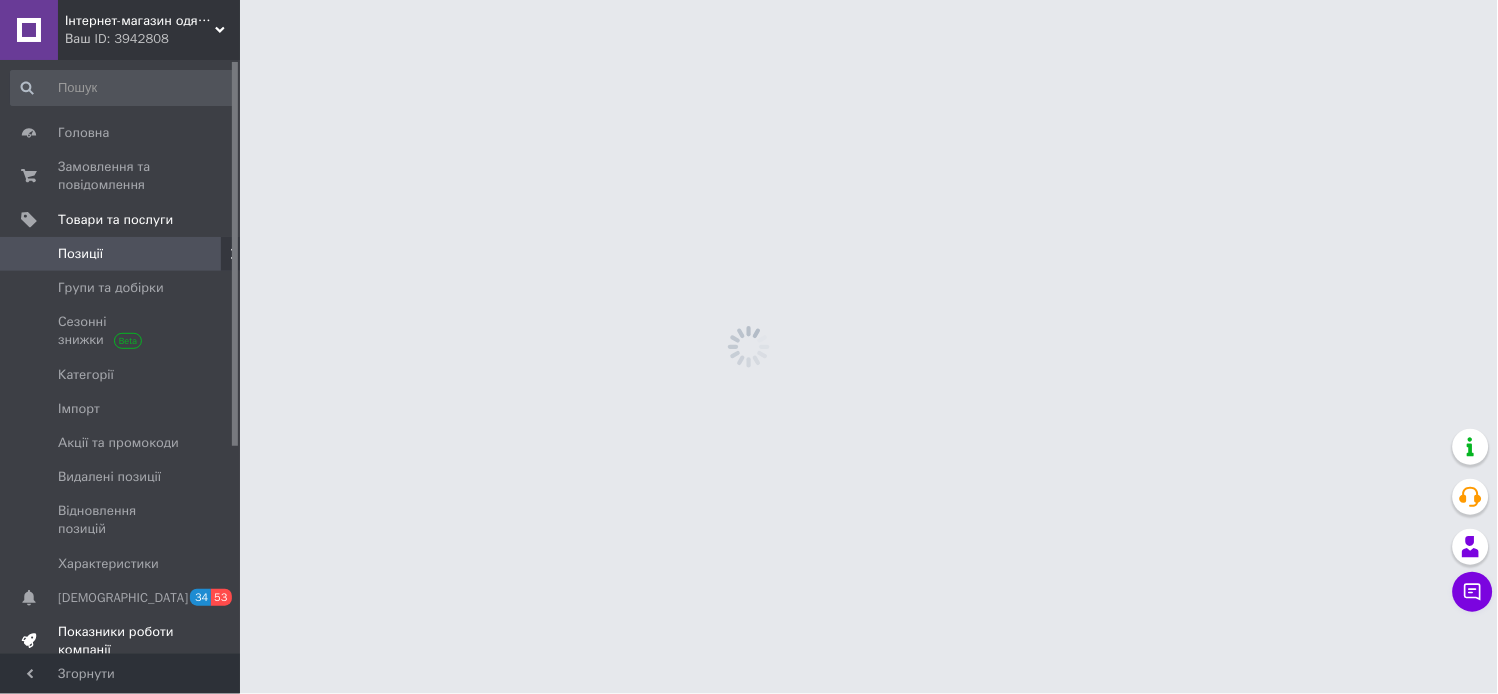 scroll, scrollTop: 0, scrollLeft: 0, axis: both 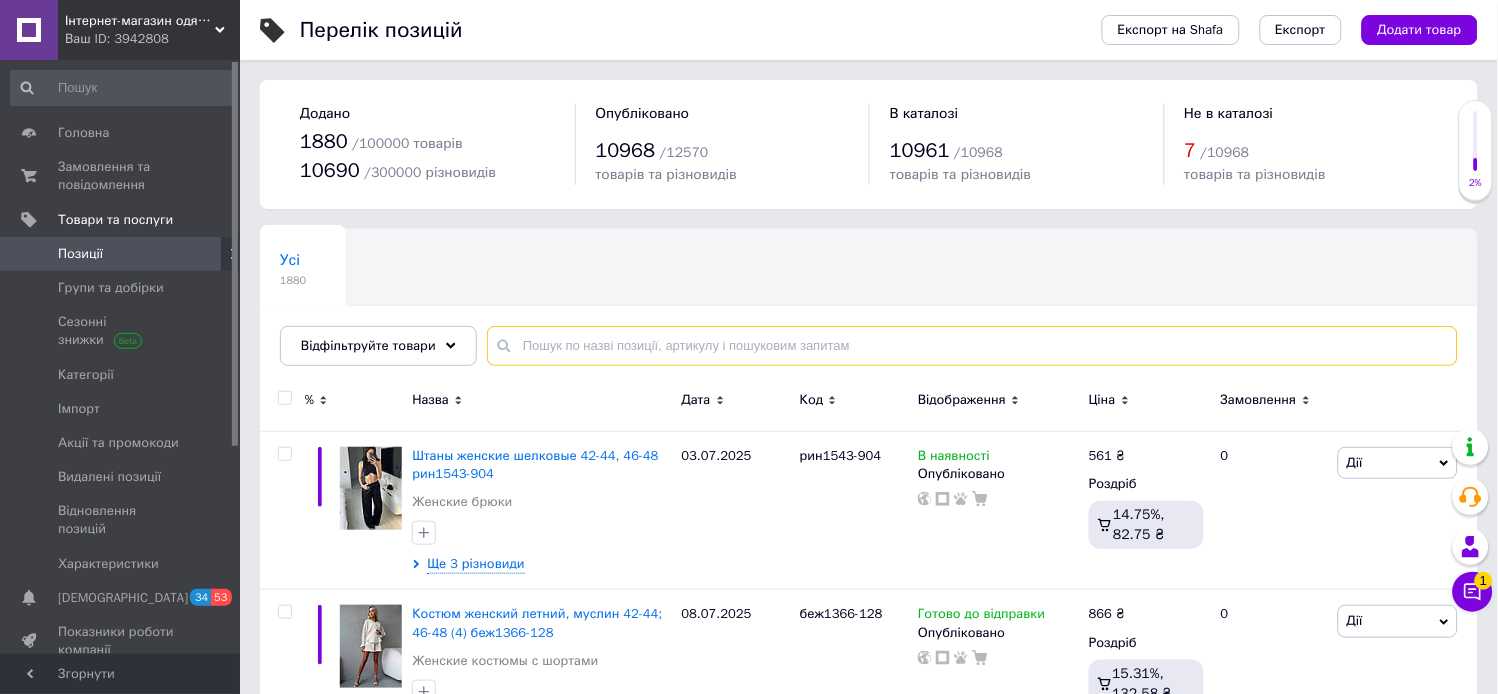 click at bounding box center [972, 346] 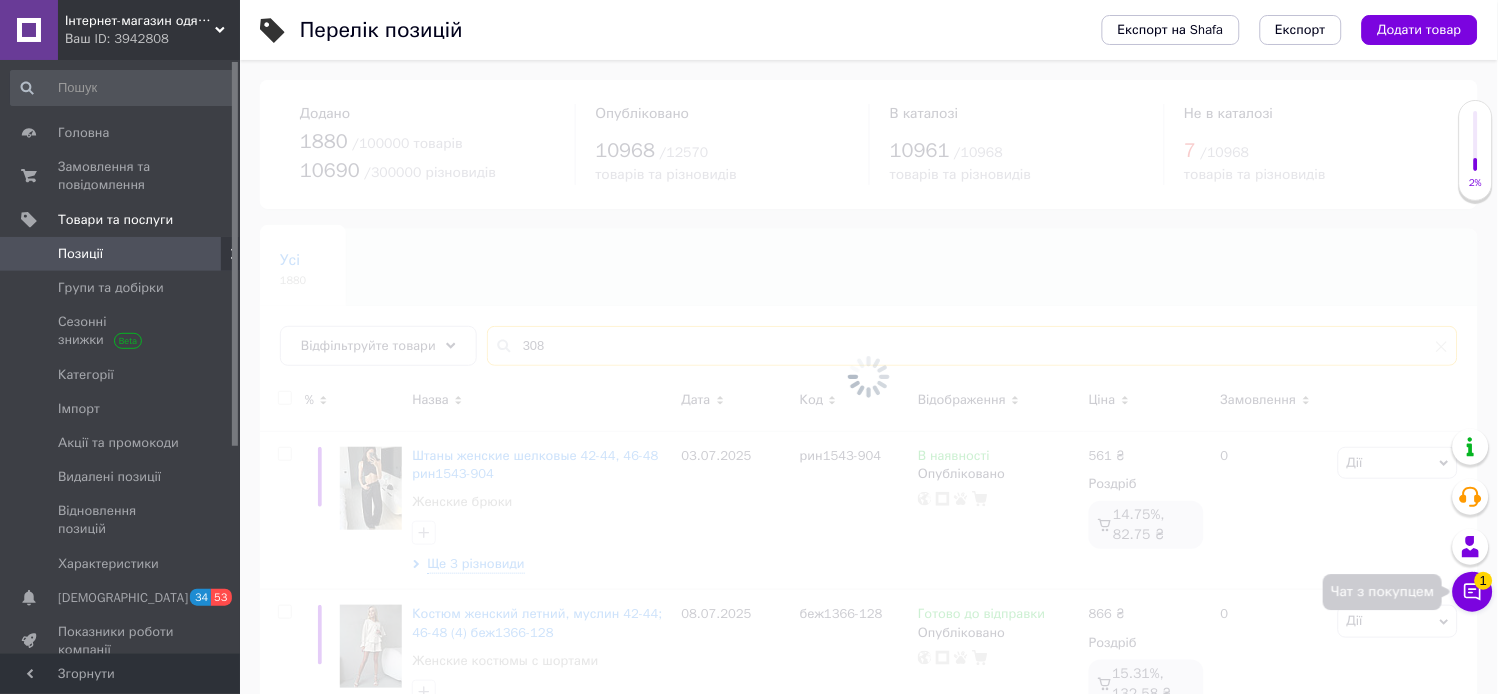 type on "308" 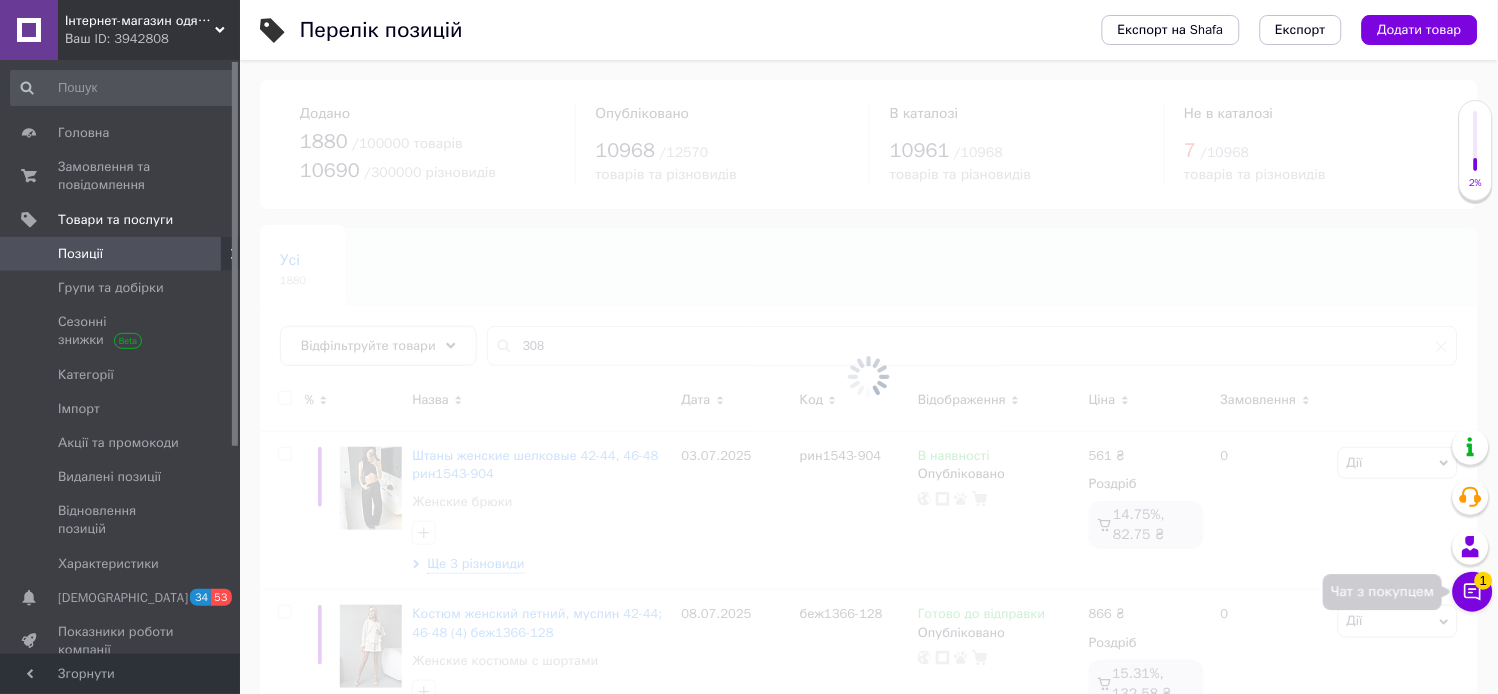 click 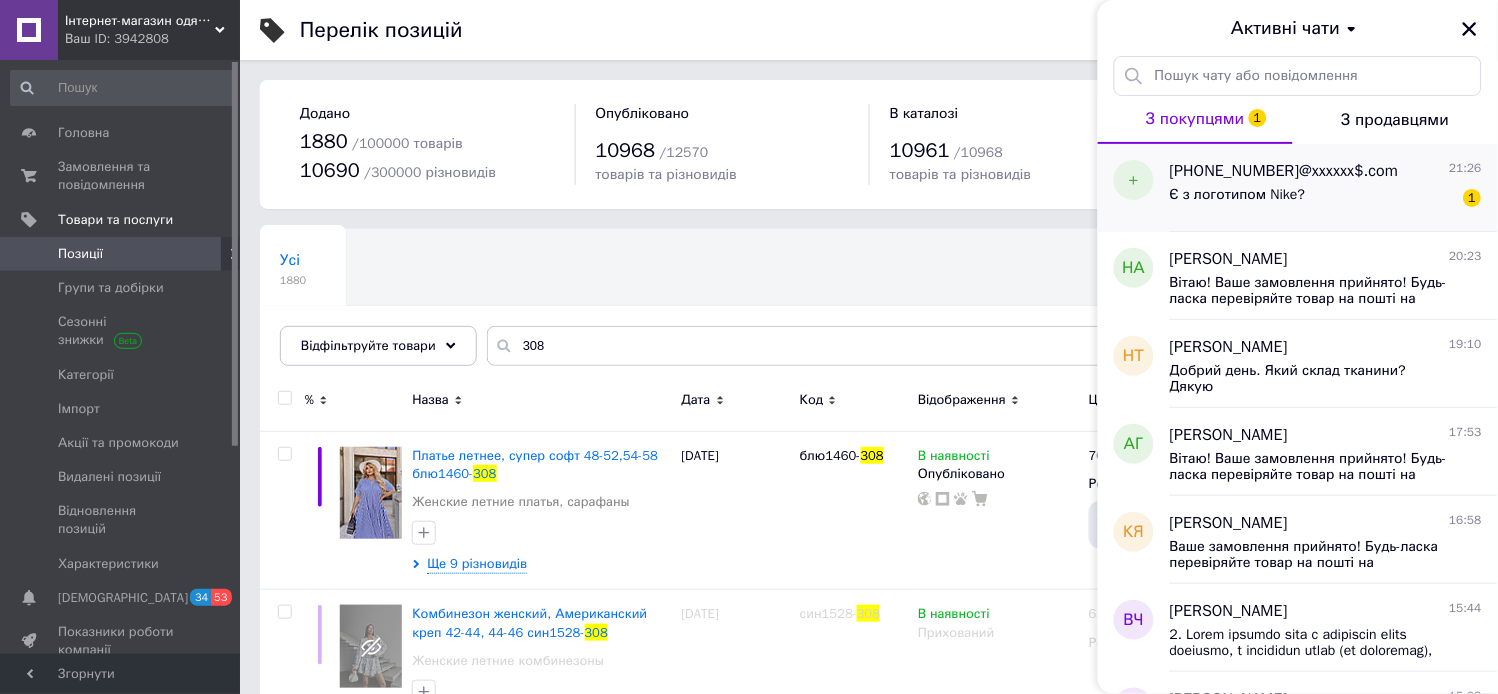 click on "Є з логотипом Nike? 1" at bounding box center (1326, 199) 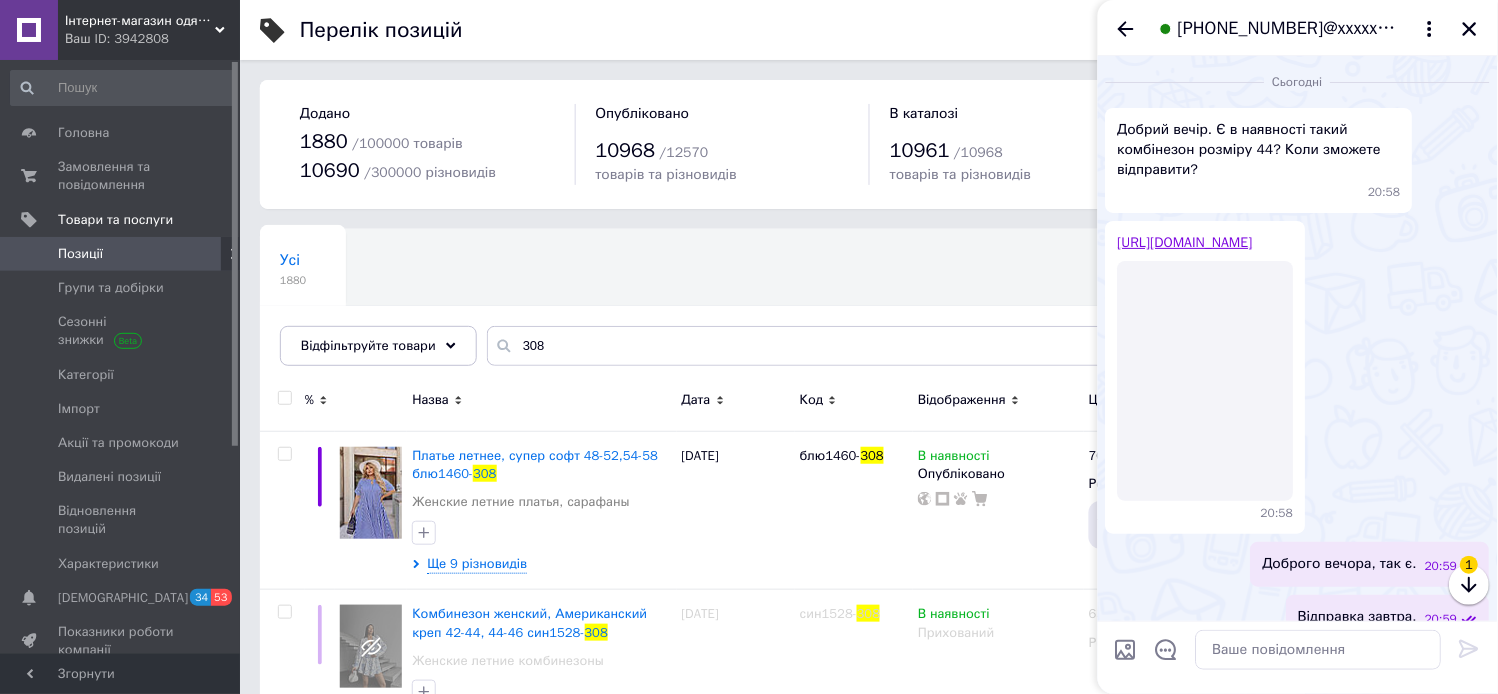 scroll, scrollTop: 215, scrollLeft: 0, axis: vertical 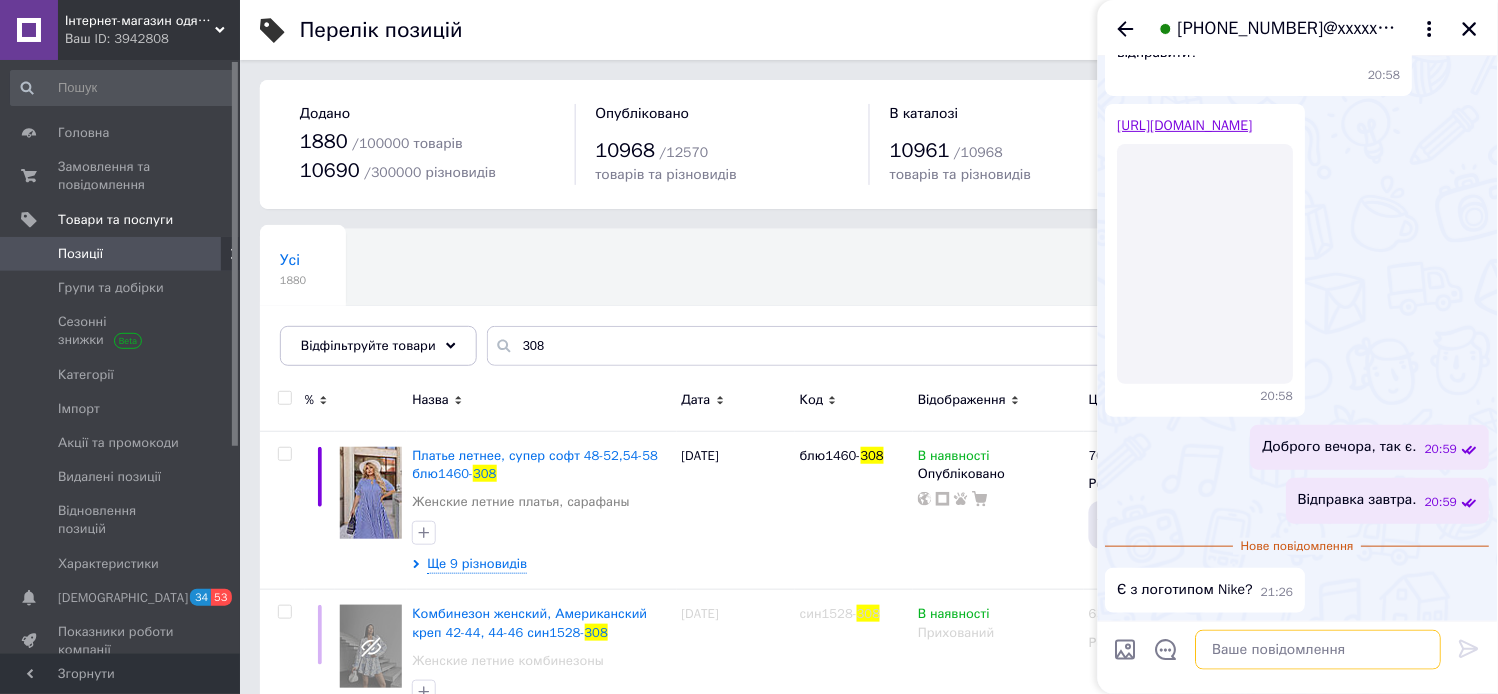 click at bounding box center [1319, 650] 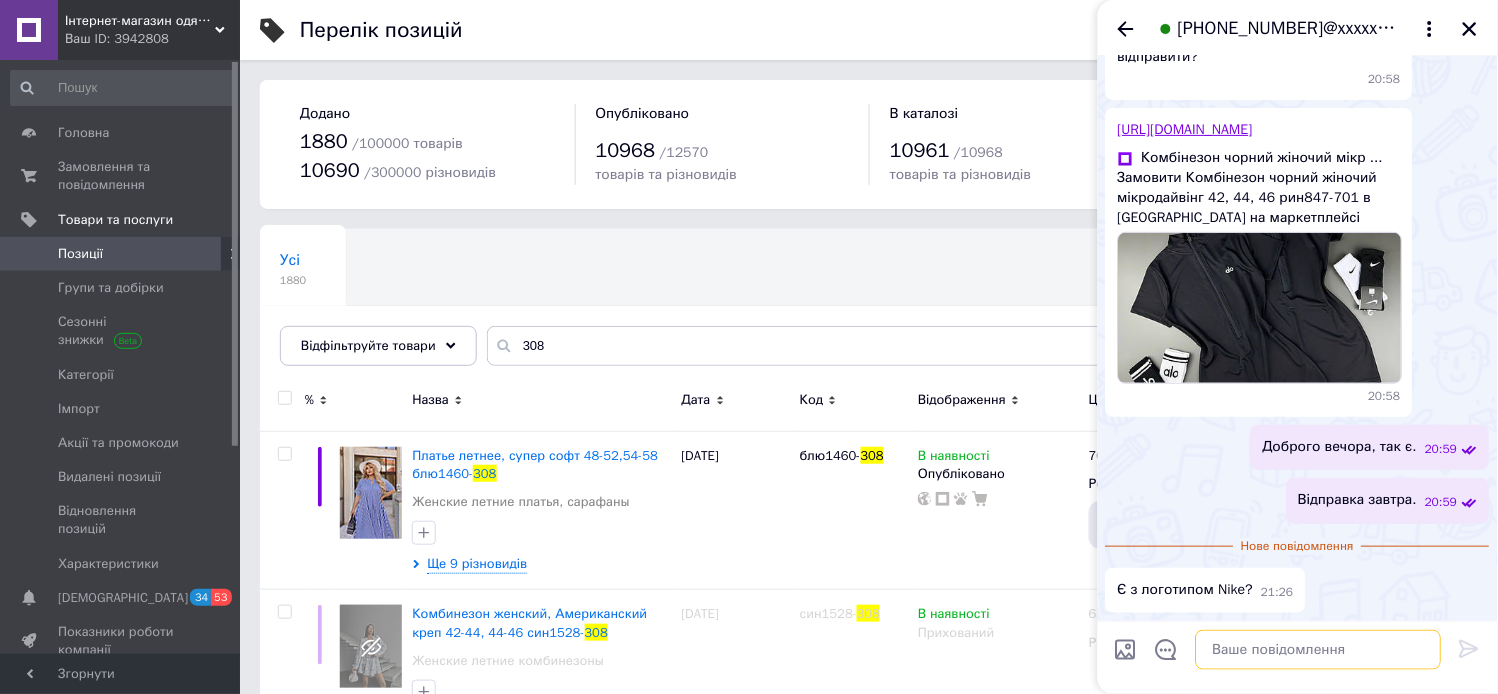 scroll, scrollTop: 212, scrollLeft: 0, axis: vertical 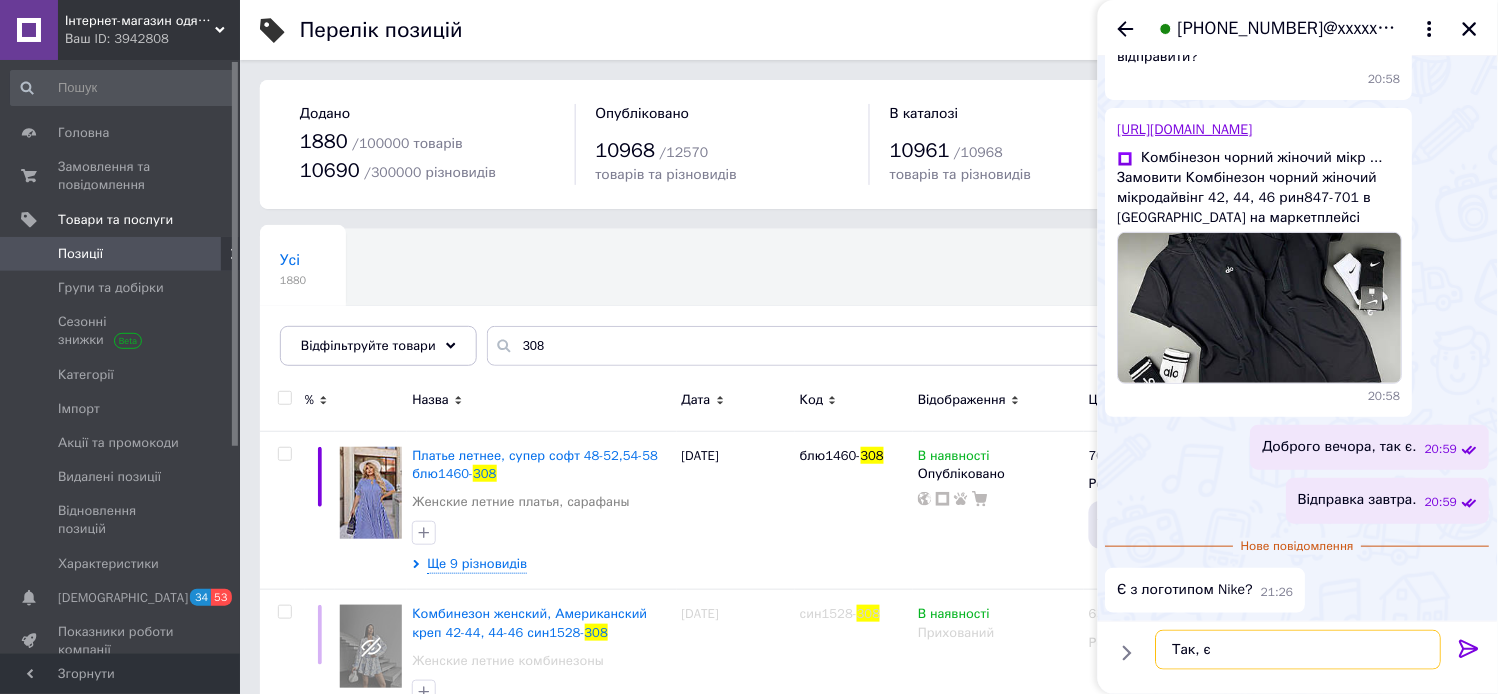 type on "Так, [PERSON_NAME]" 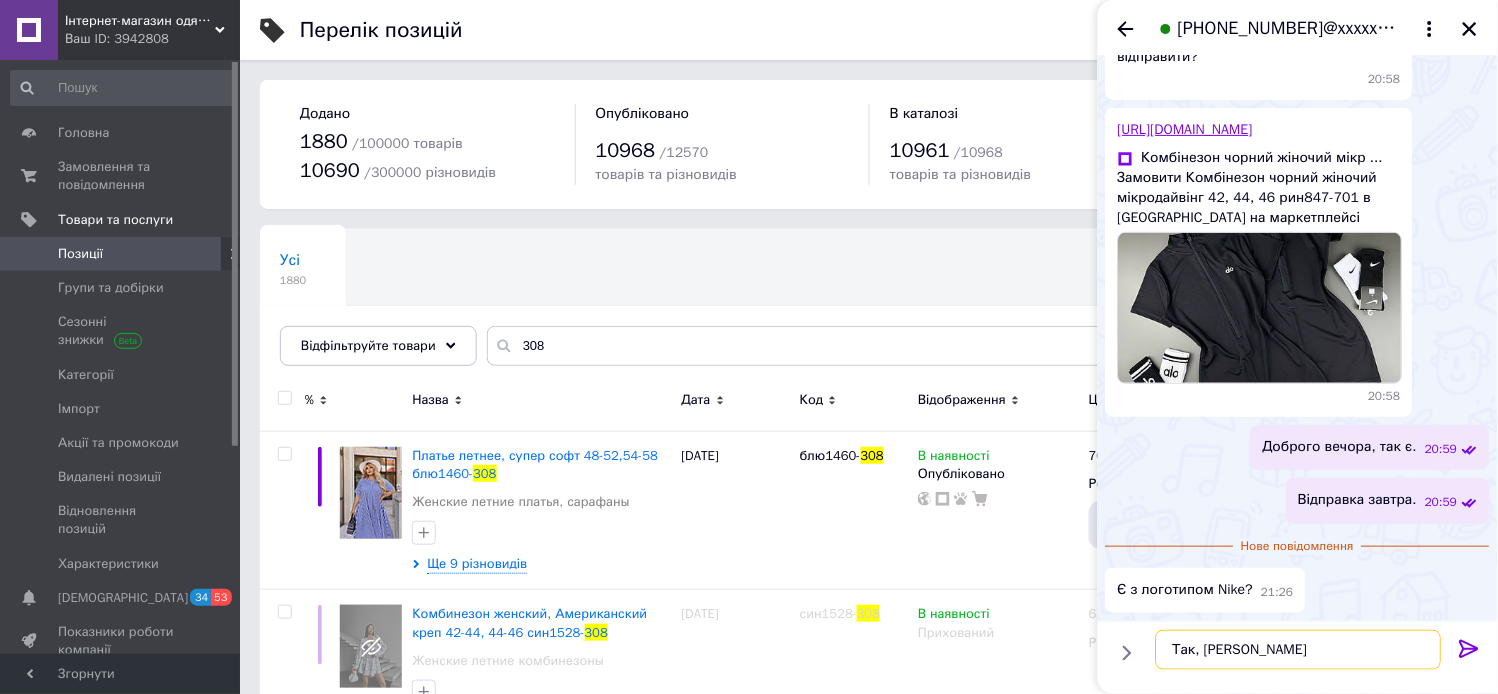 type 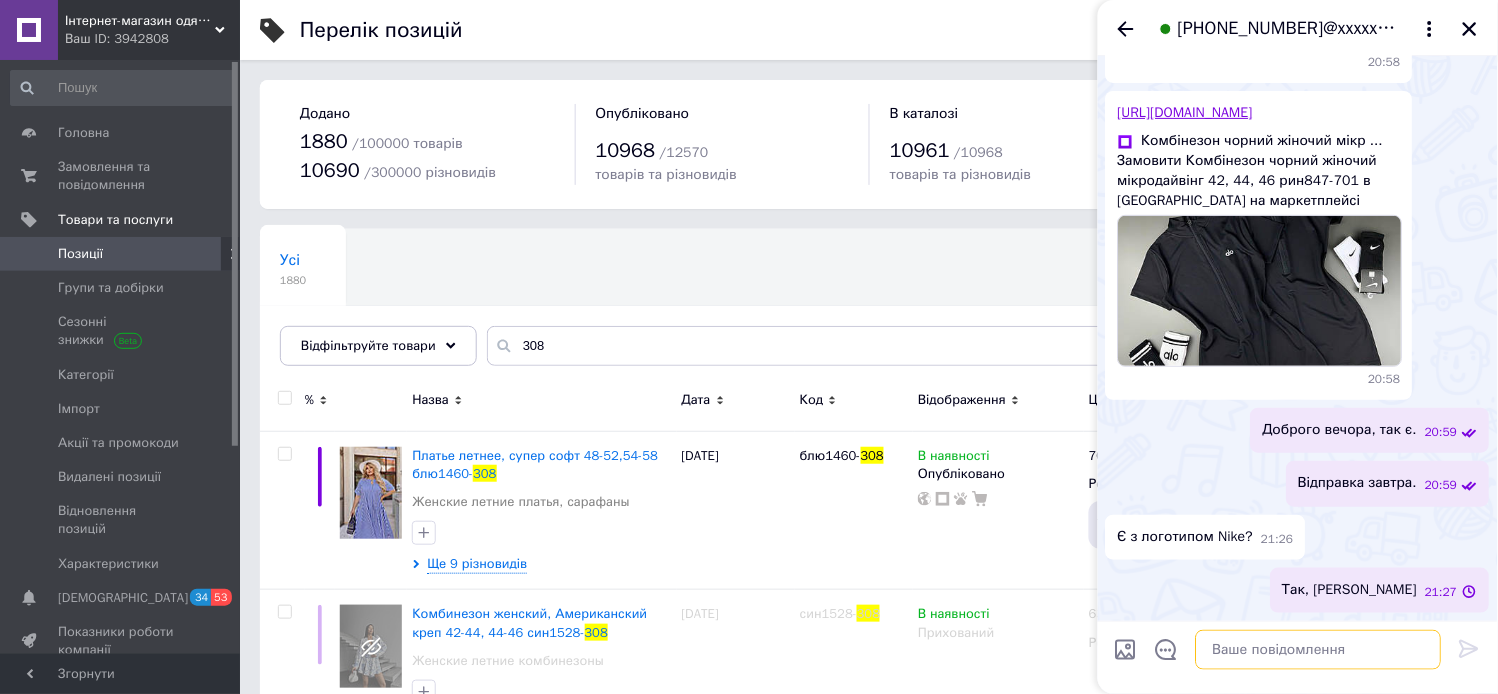 scroll, scrollTop: 215, scrollLeft: 0, axis: vertical 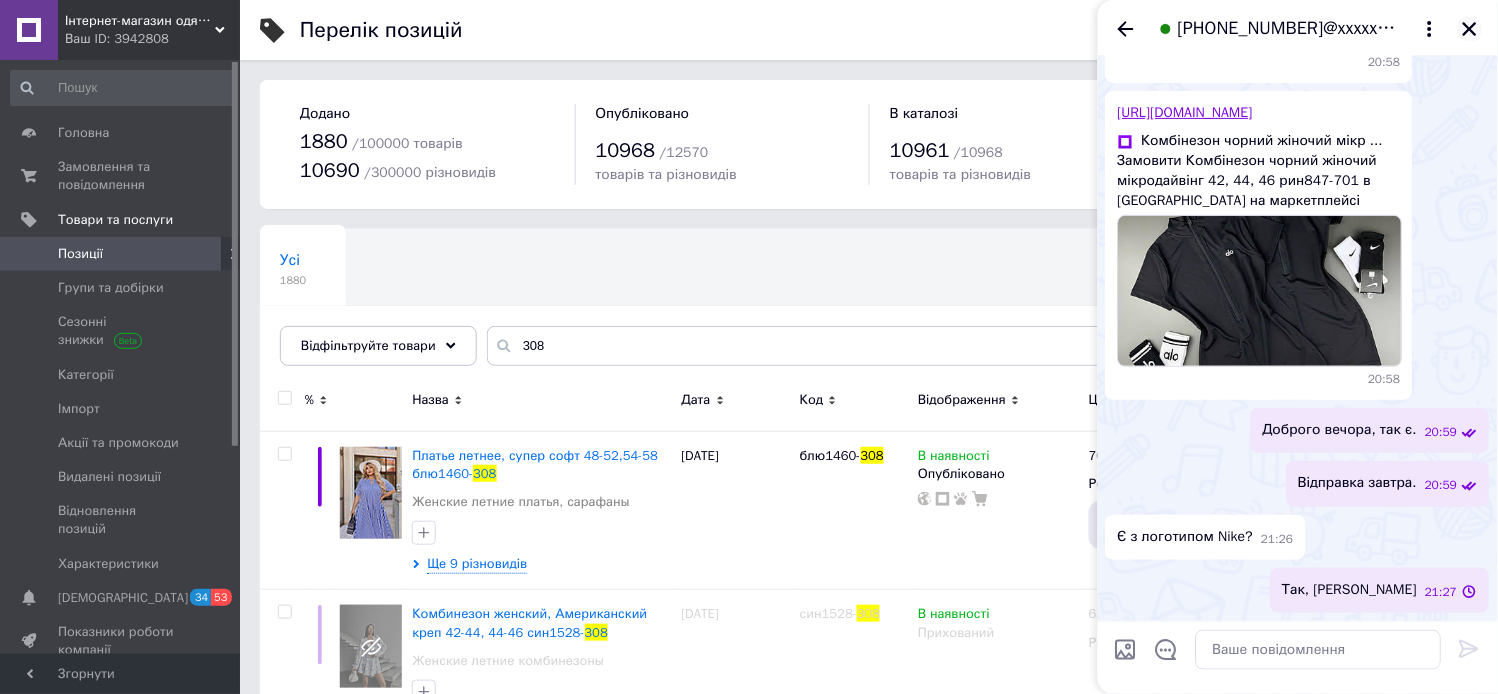 click 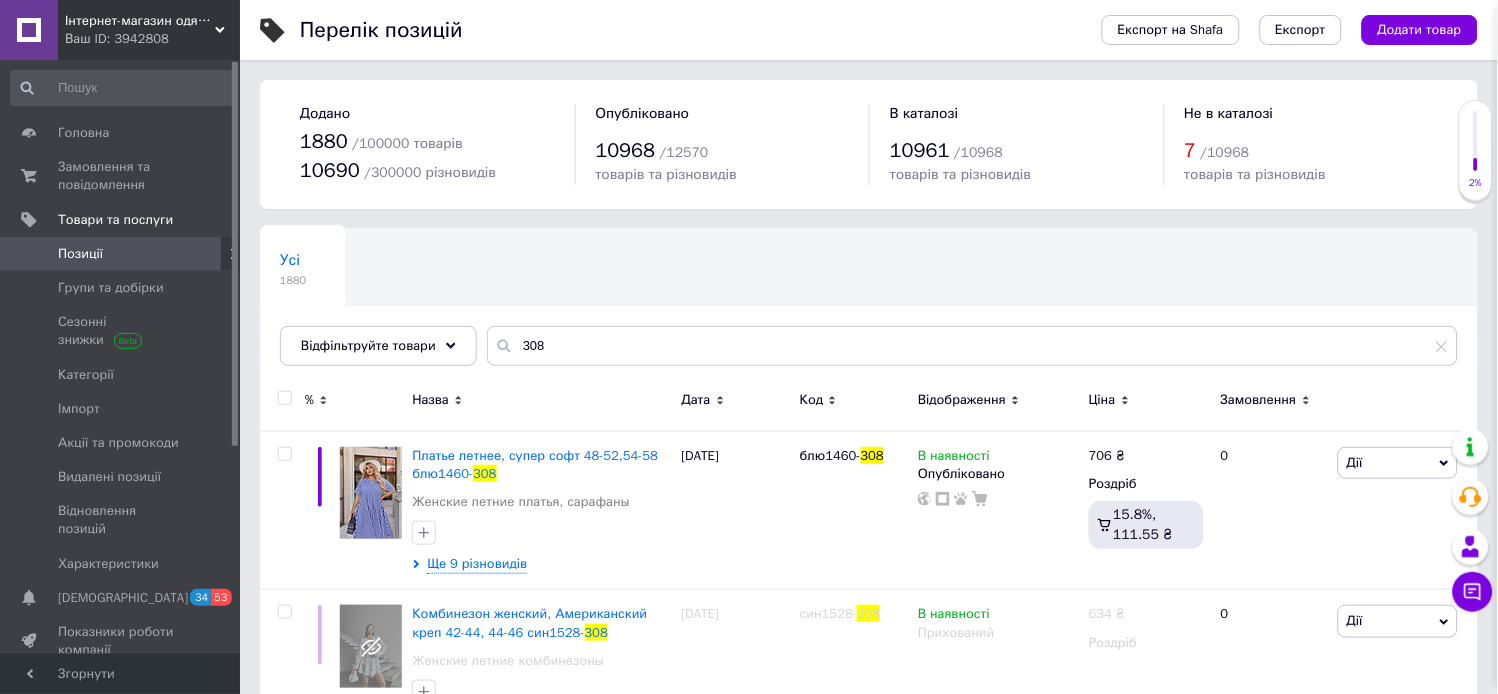 scroll, scrollTop: 228, scrollLeft: 0, axis: vertical 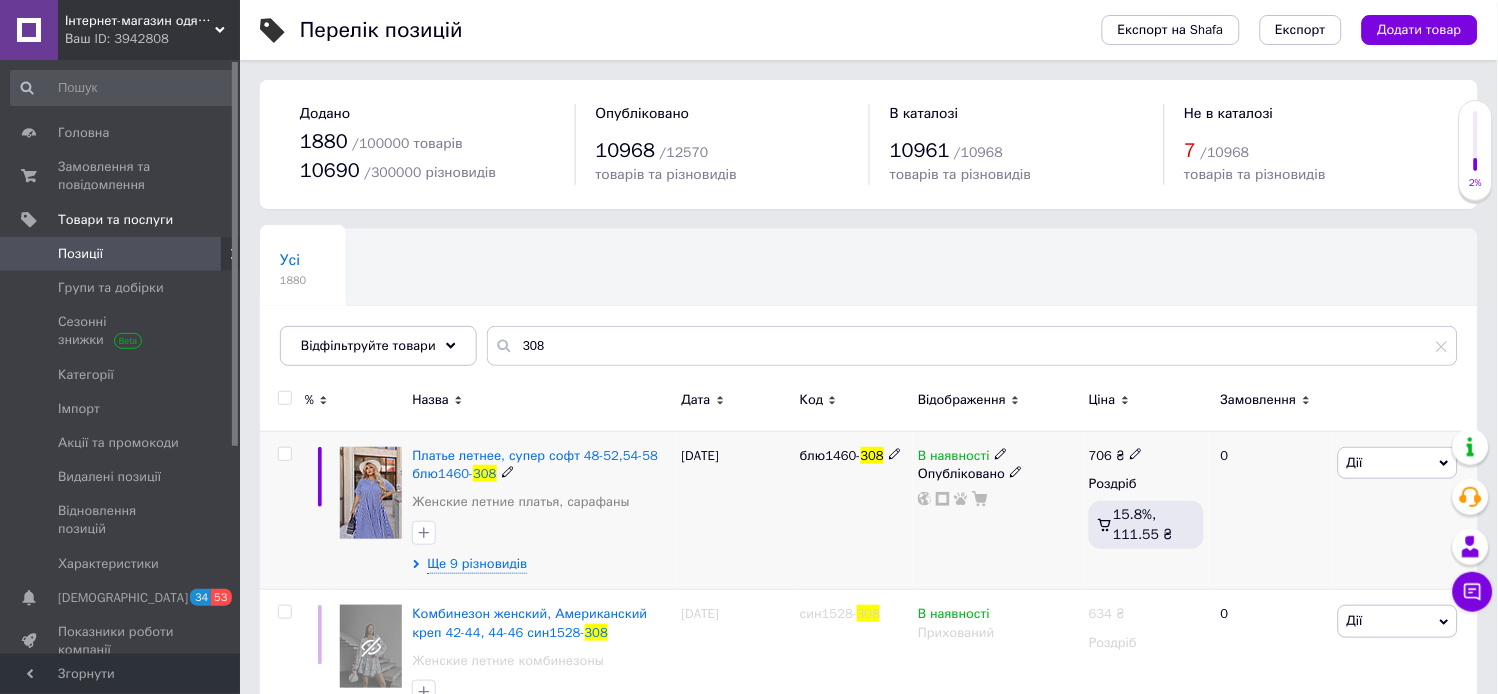 click on "Дії" at bounding box center (1398, 463) 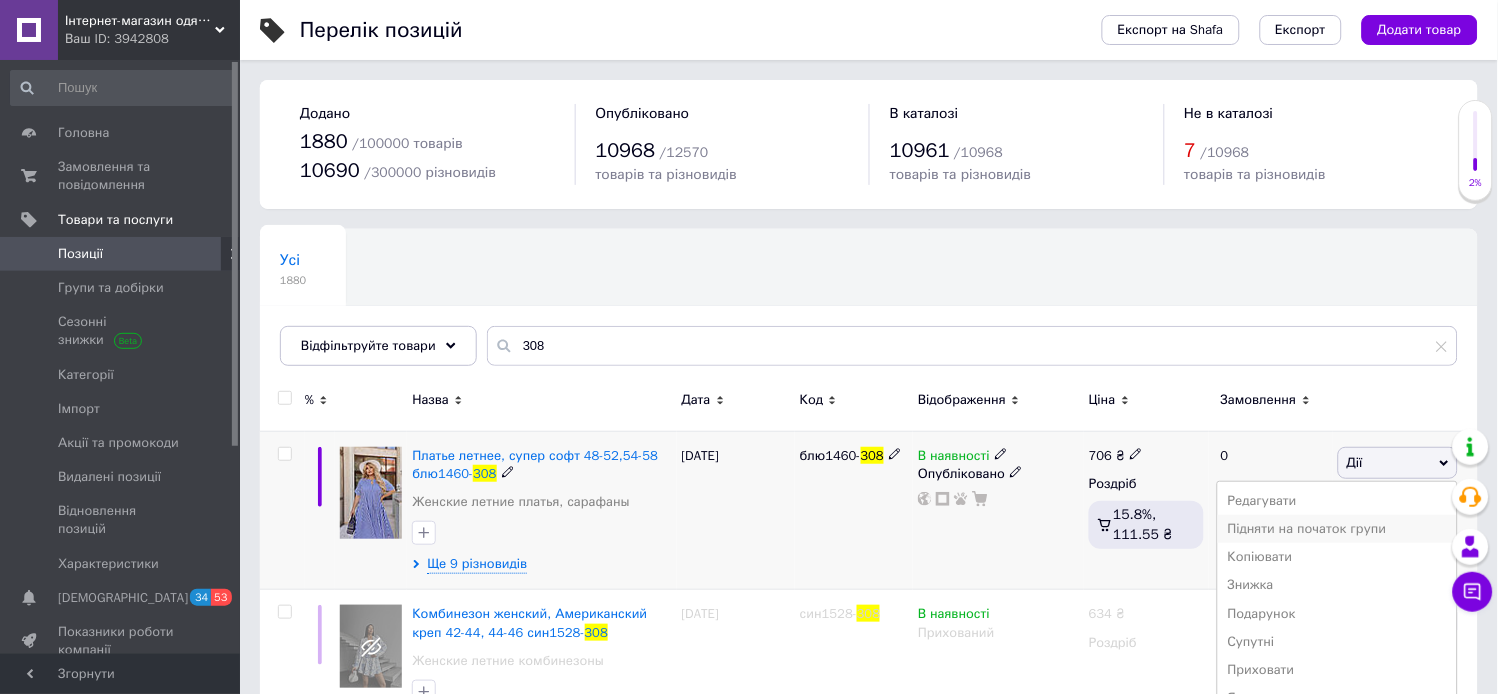 click on "Підняти на початок групи" at bounding box center (1337, 529) 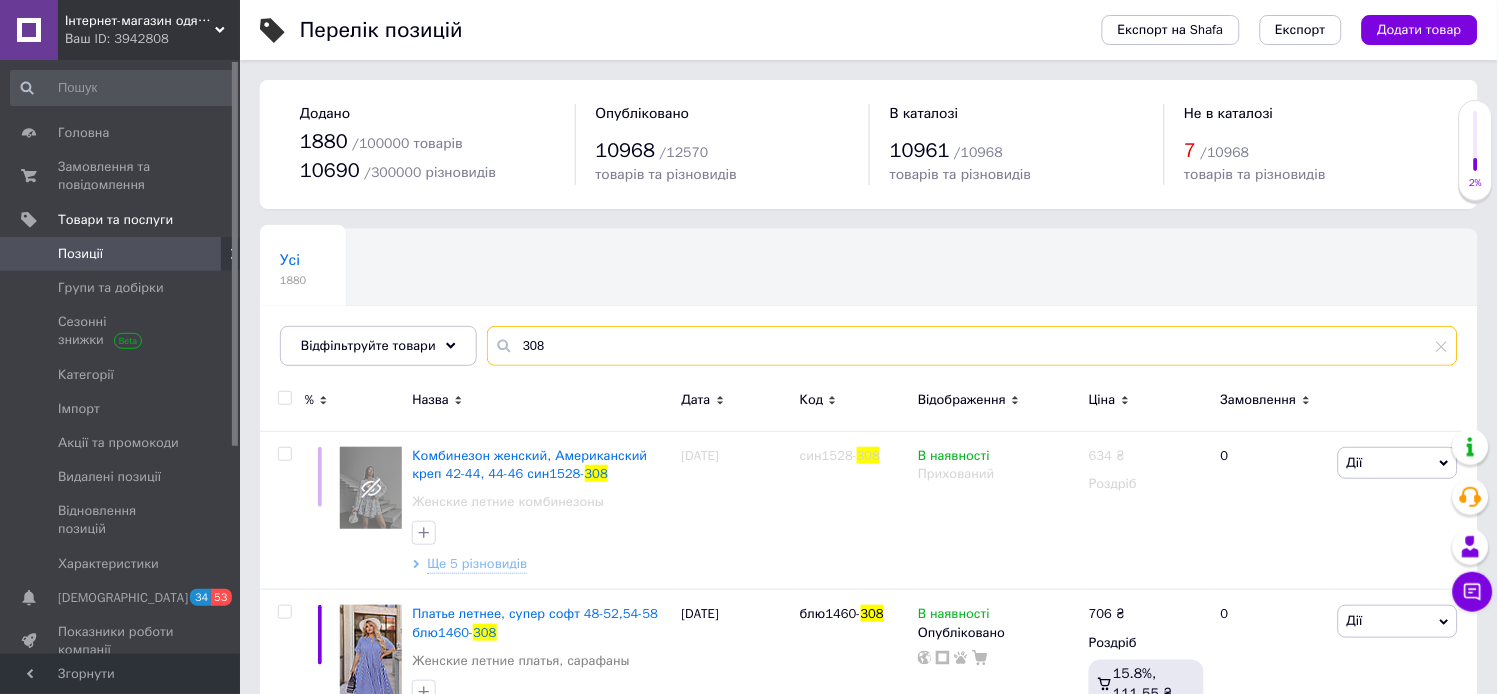click on "308" at bounding box center (972, 346) 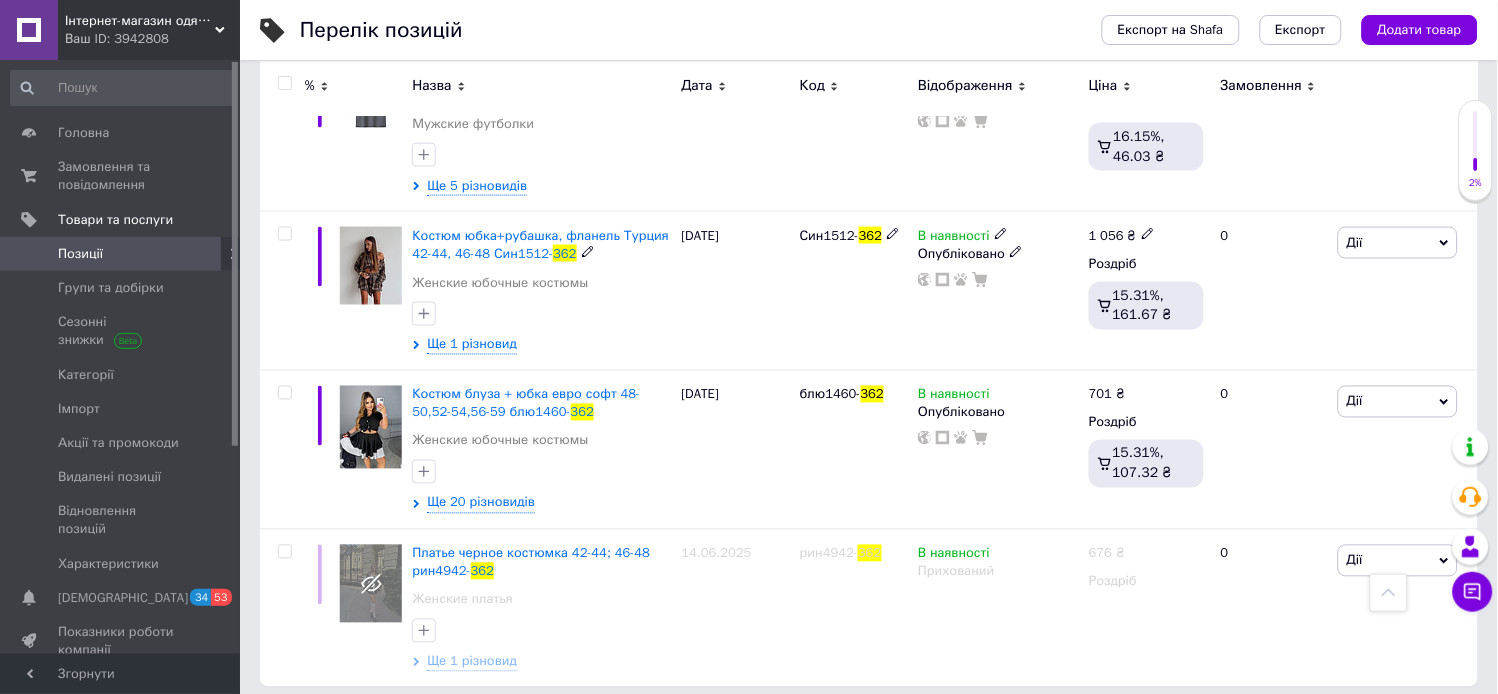 scroll, scrollTop: 551, scrollLeft: 0, axis: vertical 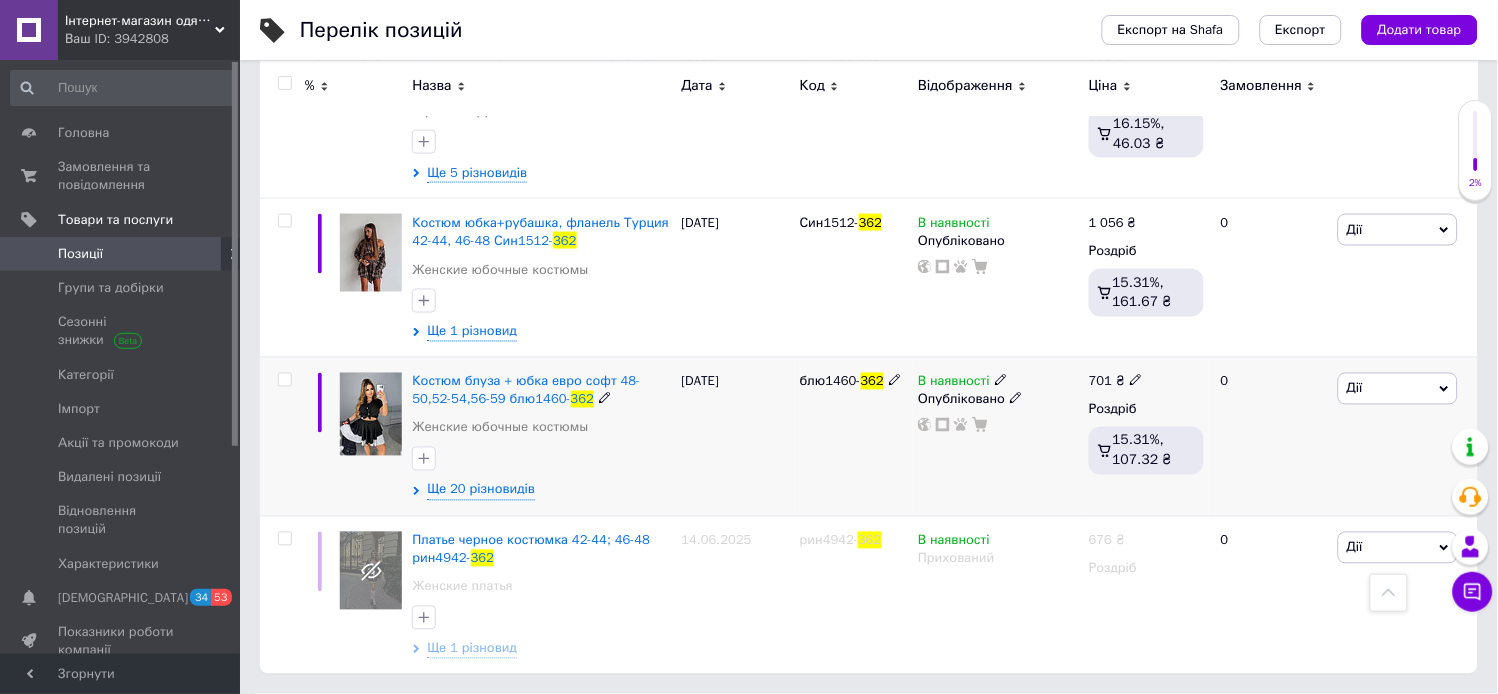 click on "Дії" at bounding box center (1398, 389) 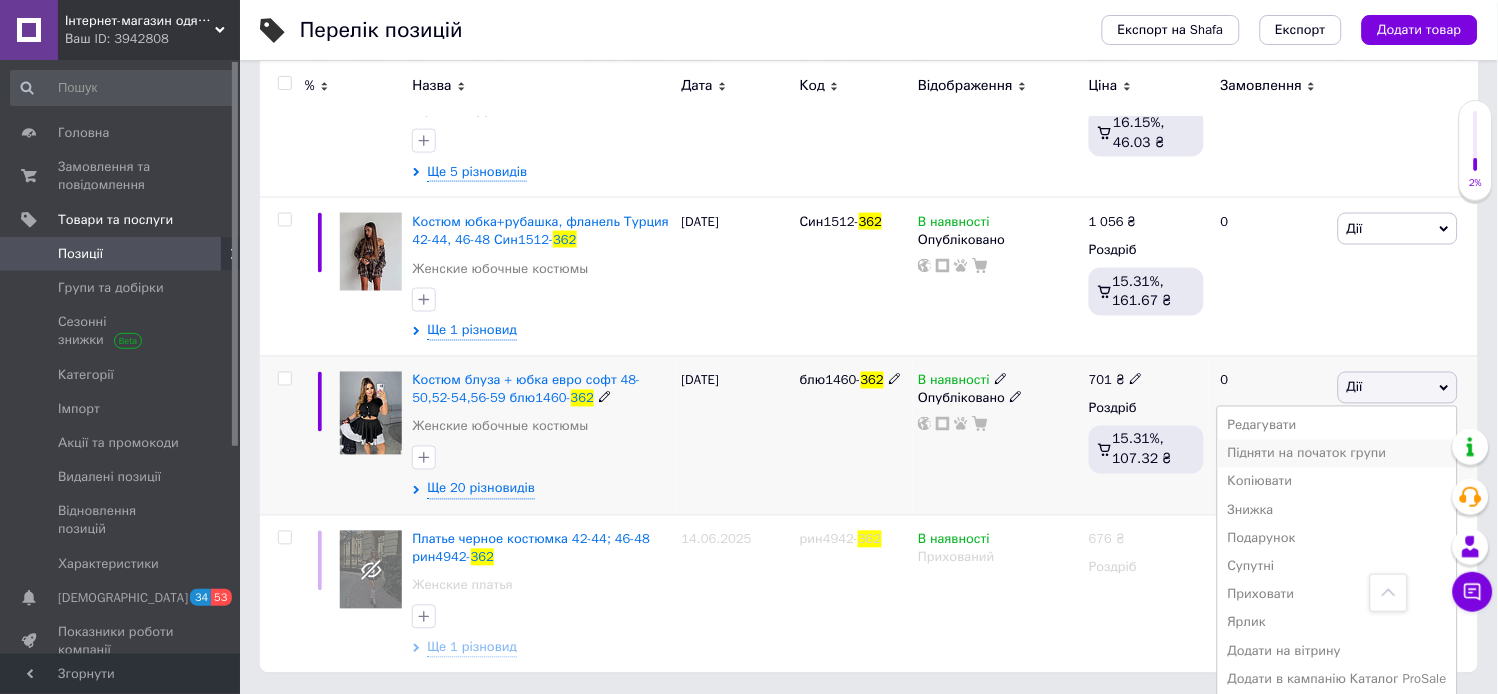 click on "Підняти на початок групи" at bounding box center (1337, 454) 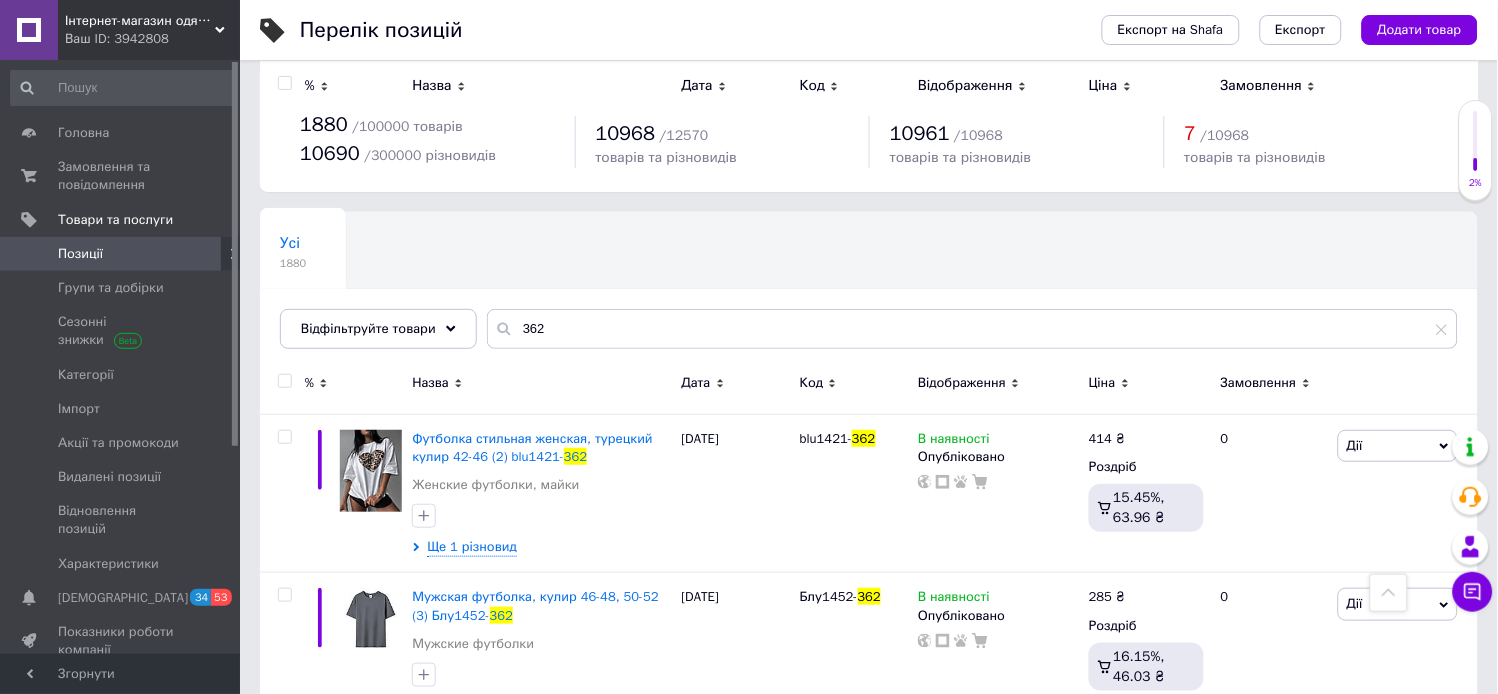 scroll, scrollTop: 0, scrollLeft: 0, axis: both 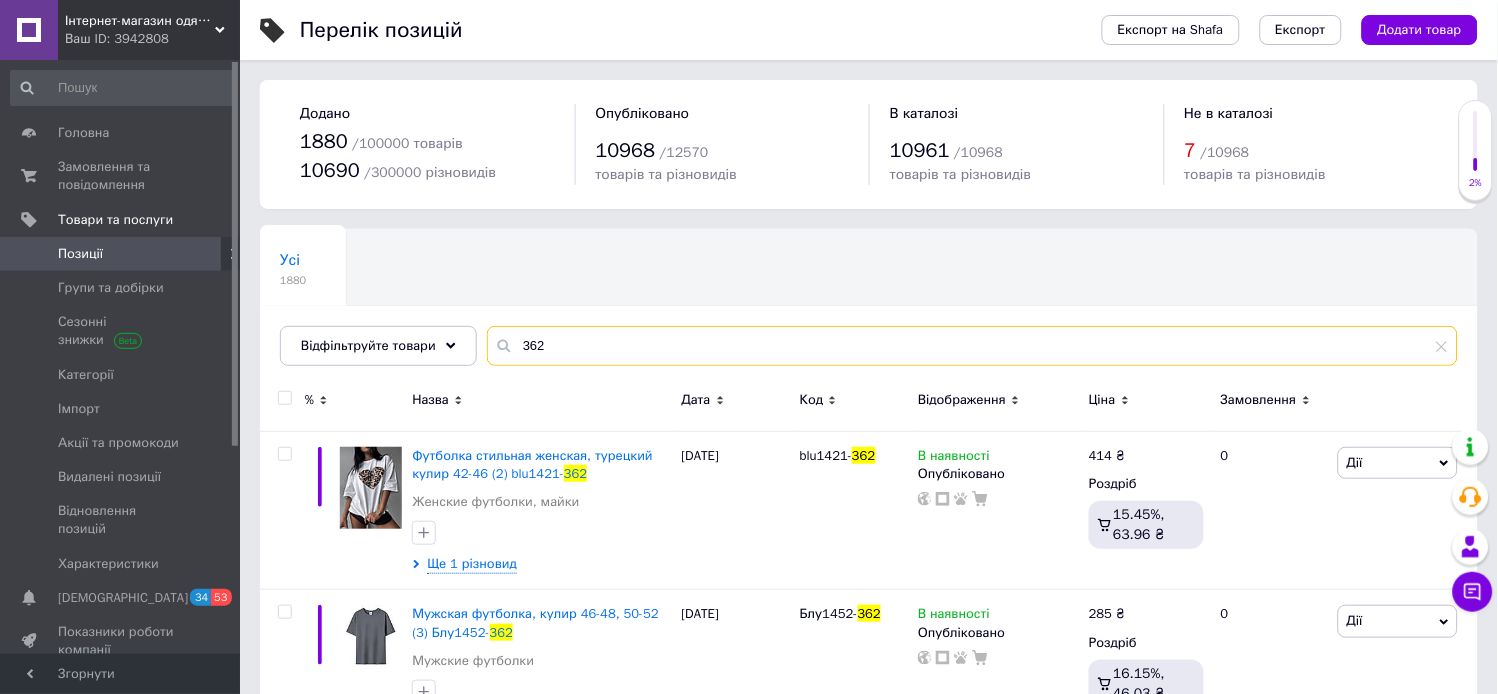 click on "362" at bounding box center [972, 346] 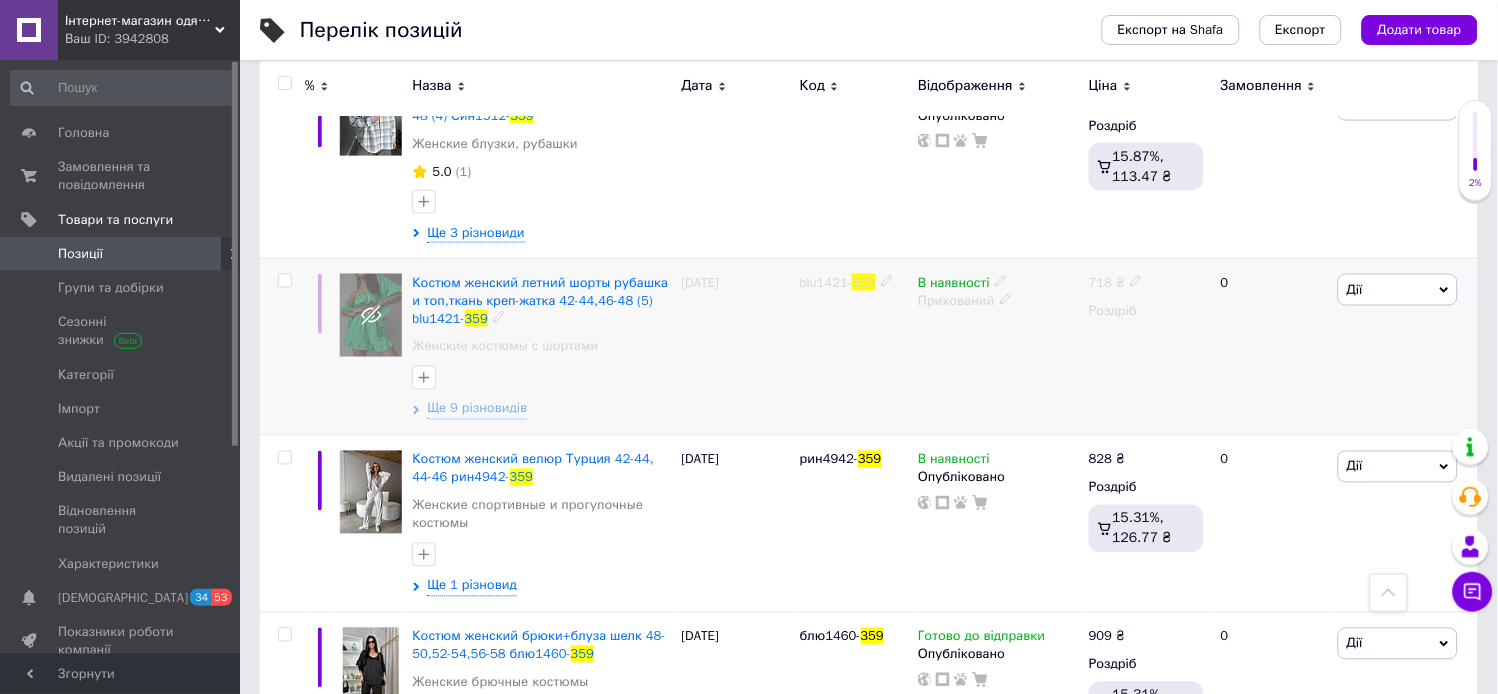 scroll, scrollTop: 614, scrollLeft: 0, axis: vertical 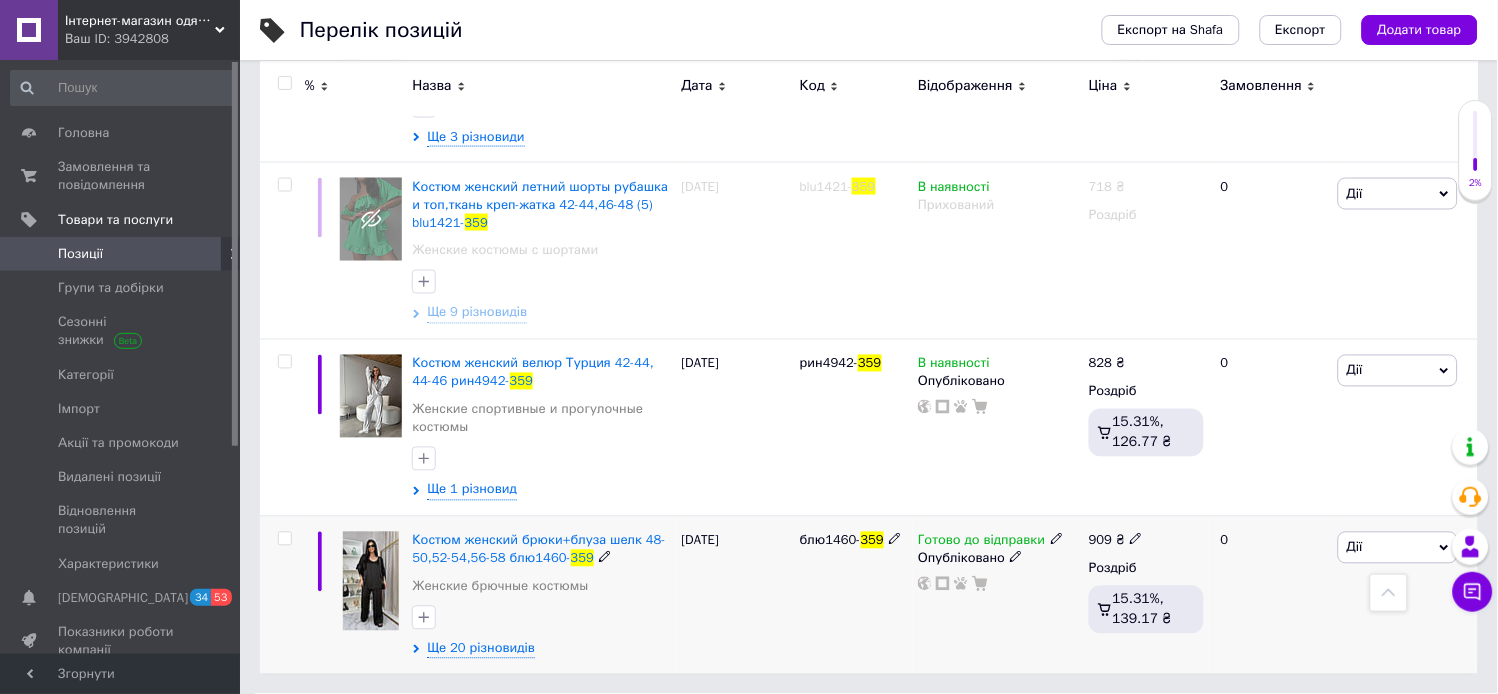 click on "Дії" at bounding box center (1355, 547) 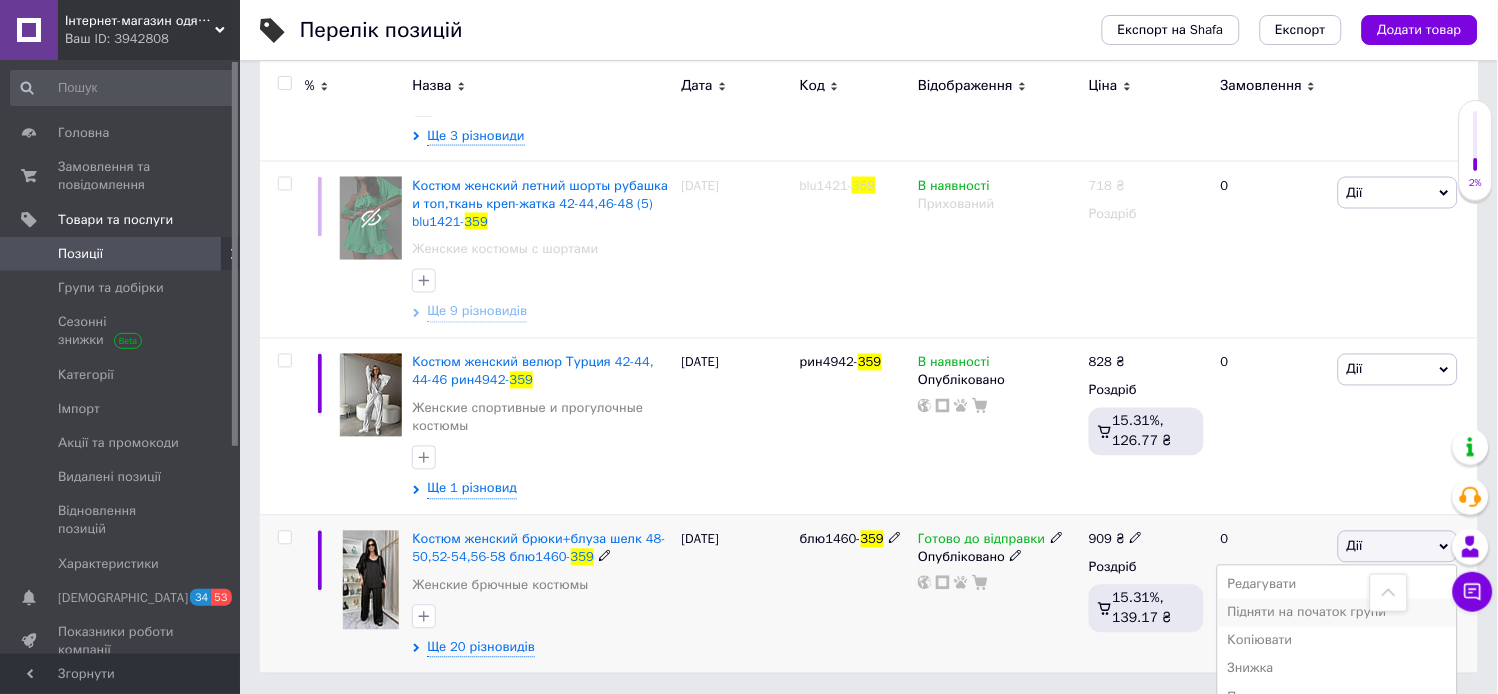 click on "Підняти на початок групи" at bounding box center (1337, 613) 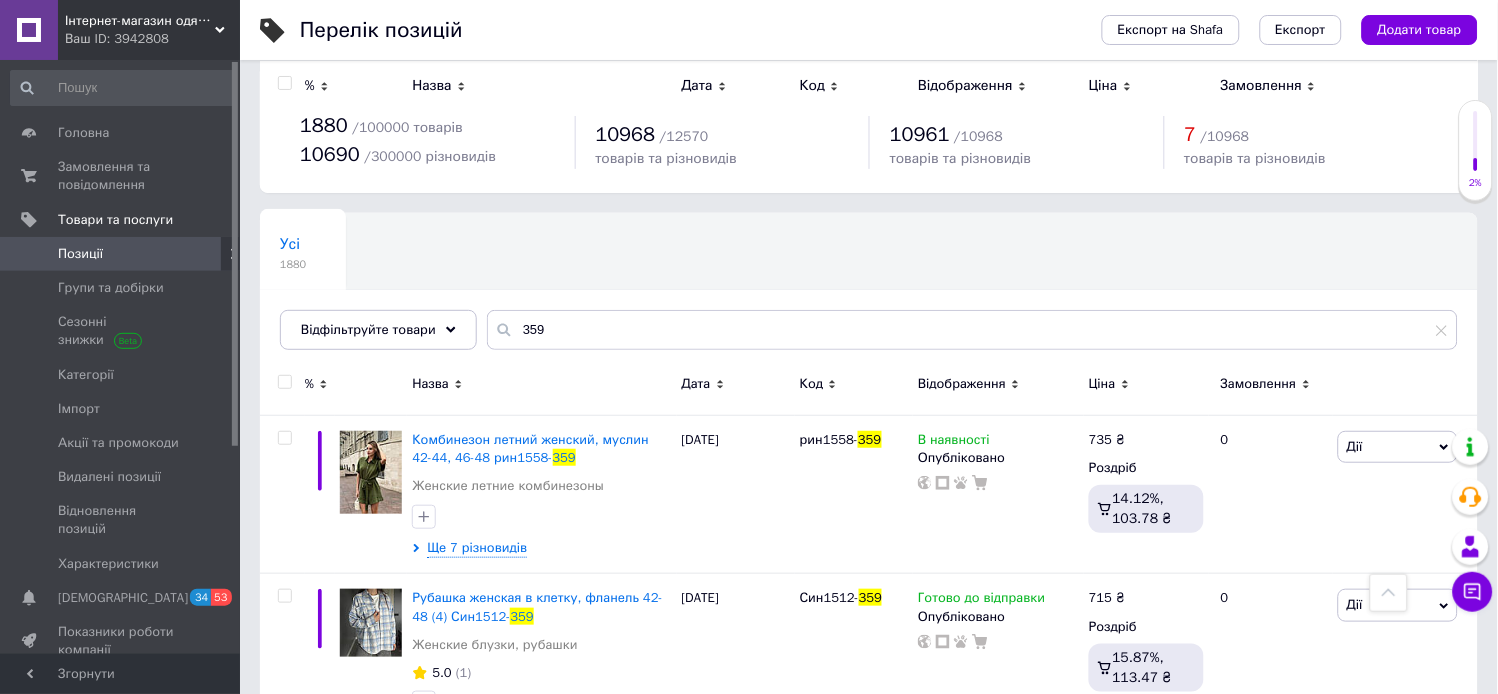 scroll, scrollTop: 0, scrollLeft: 0, axis: both 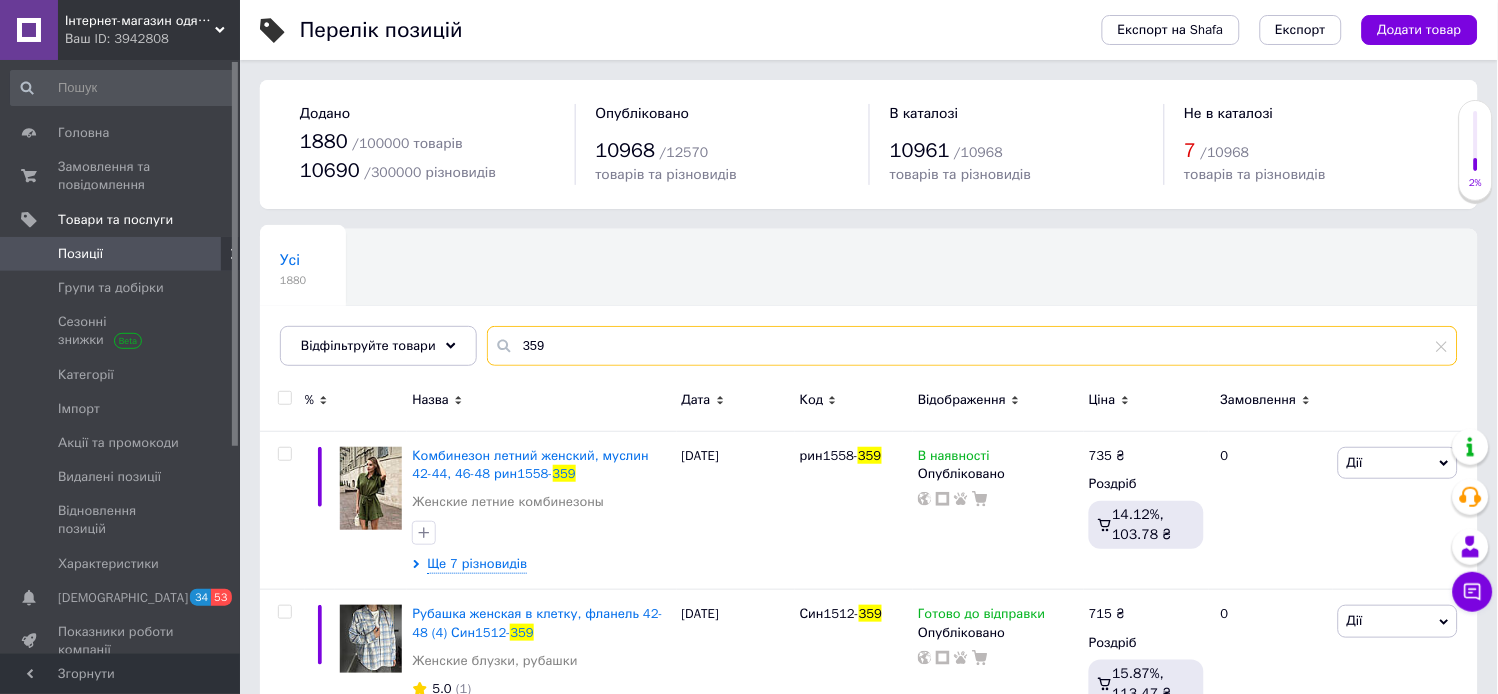 click on "359" at bounding box center (972, 346) 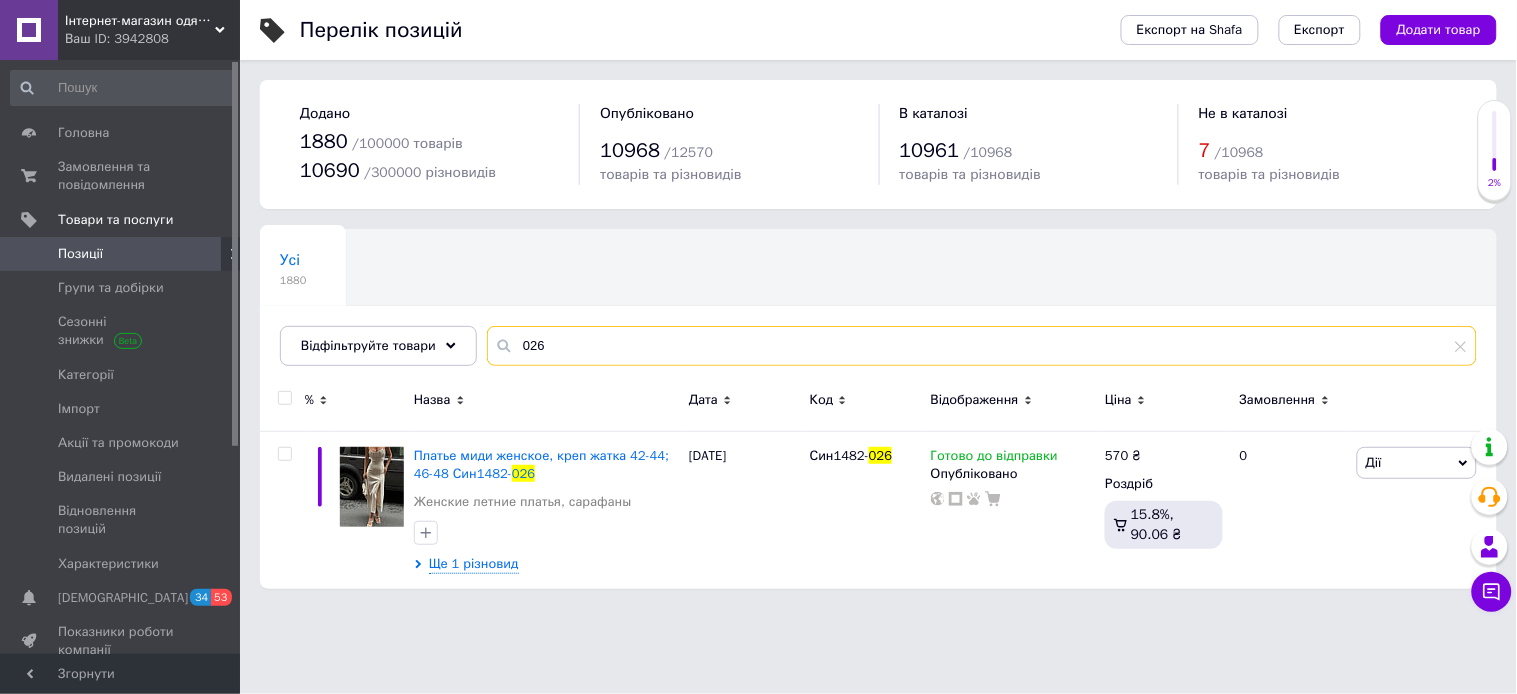 click on "026" at bounding box center (982, 346) 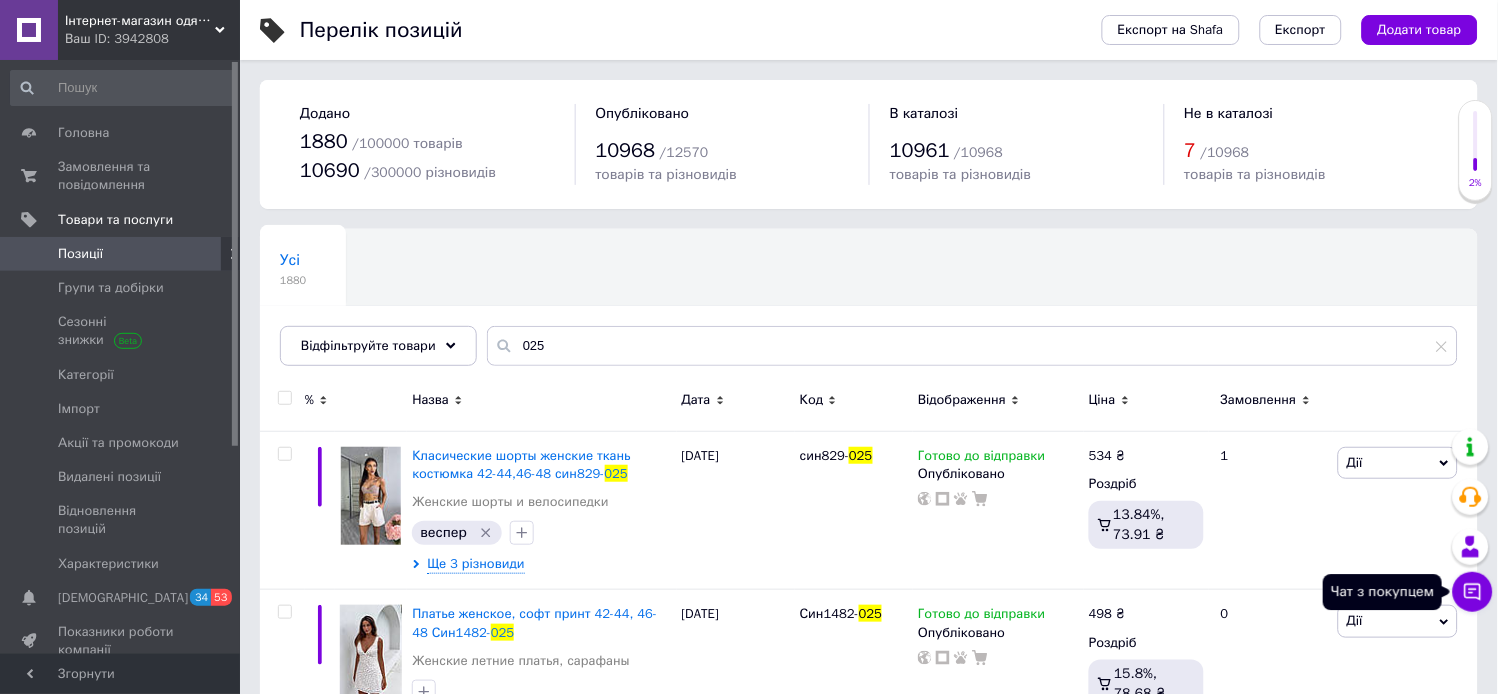 click 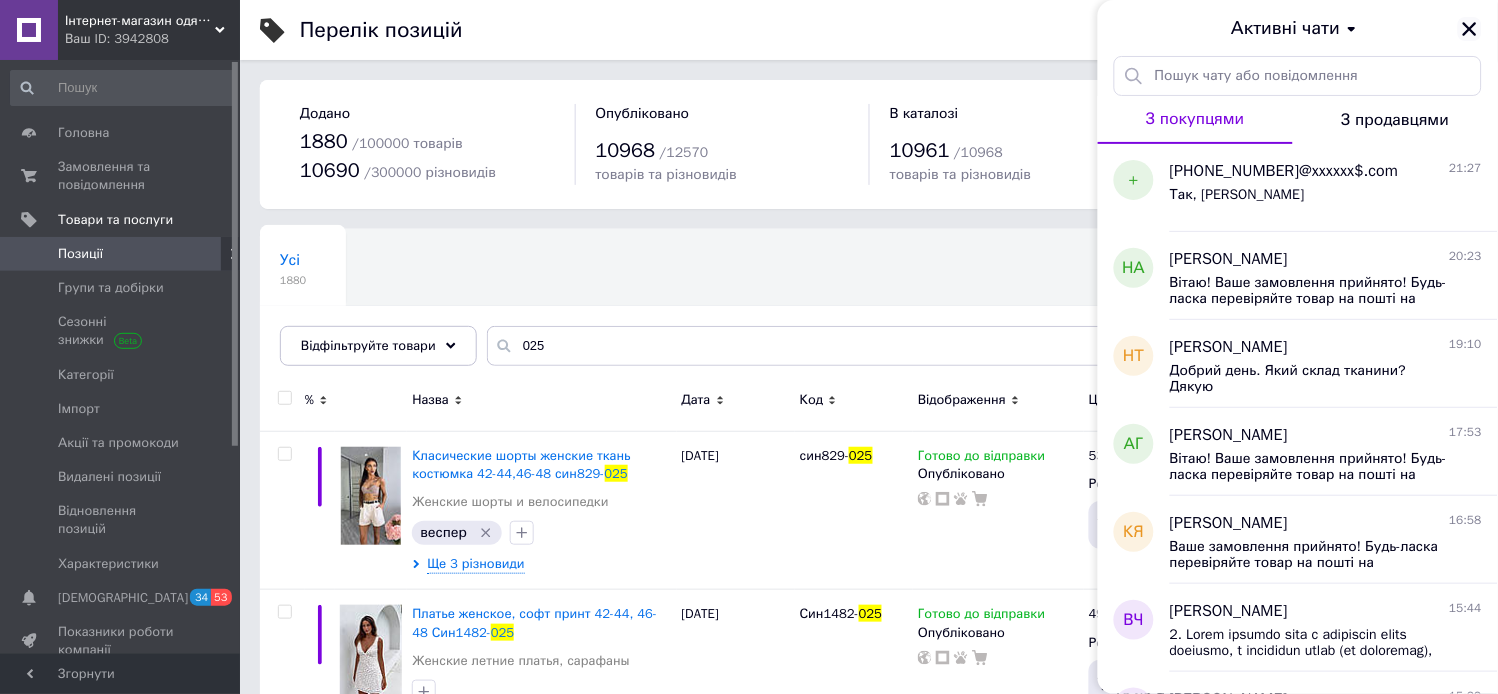 click 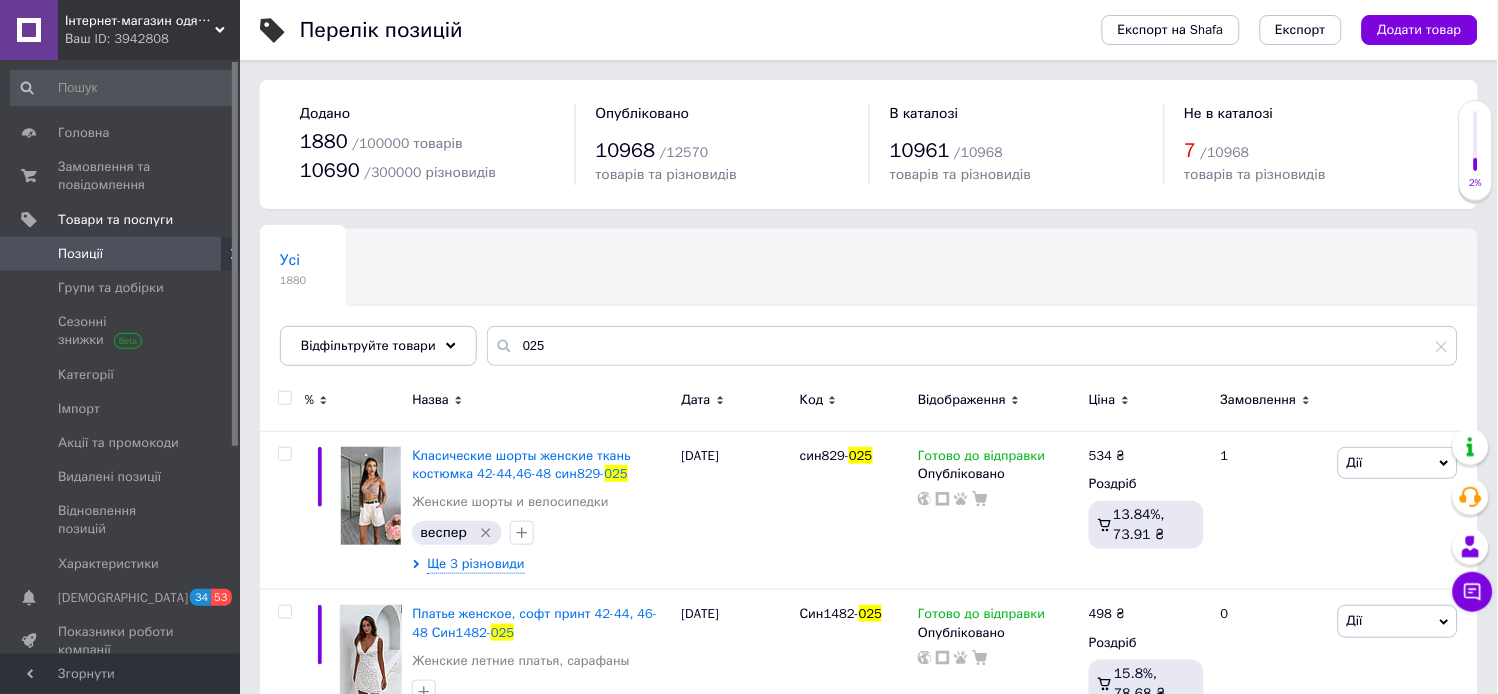 click on "Усі 1880 Ok Відфільтровано...  Зберегти" at bounding box center [869, 307] 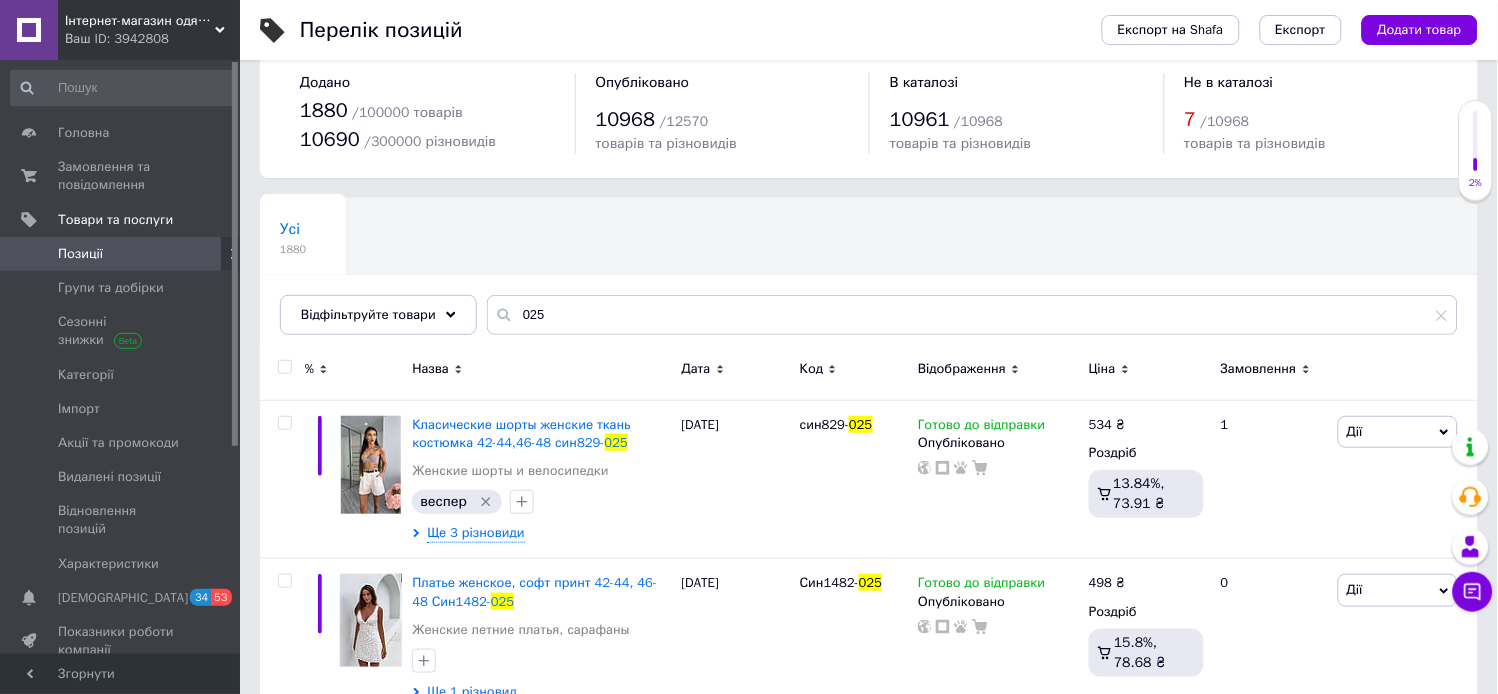 scroll, scrollTop: 74, scrollLeft: 0, axis: vertical 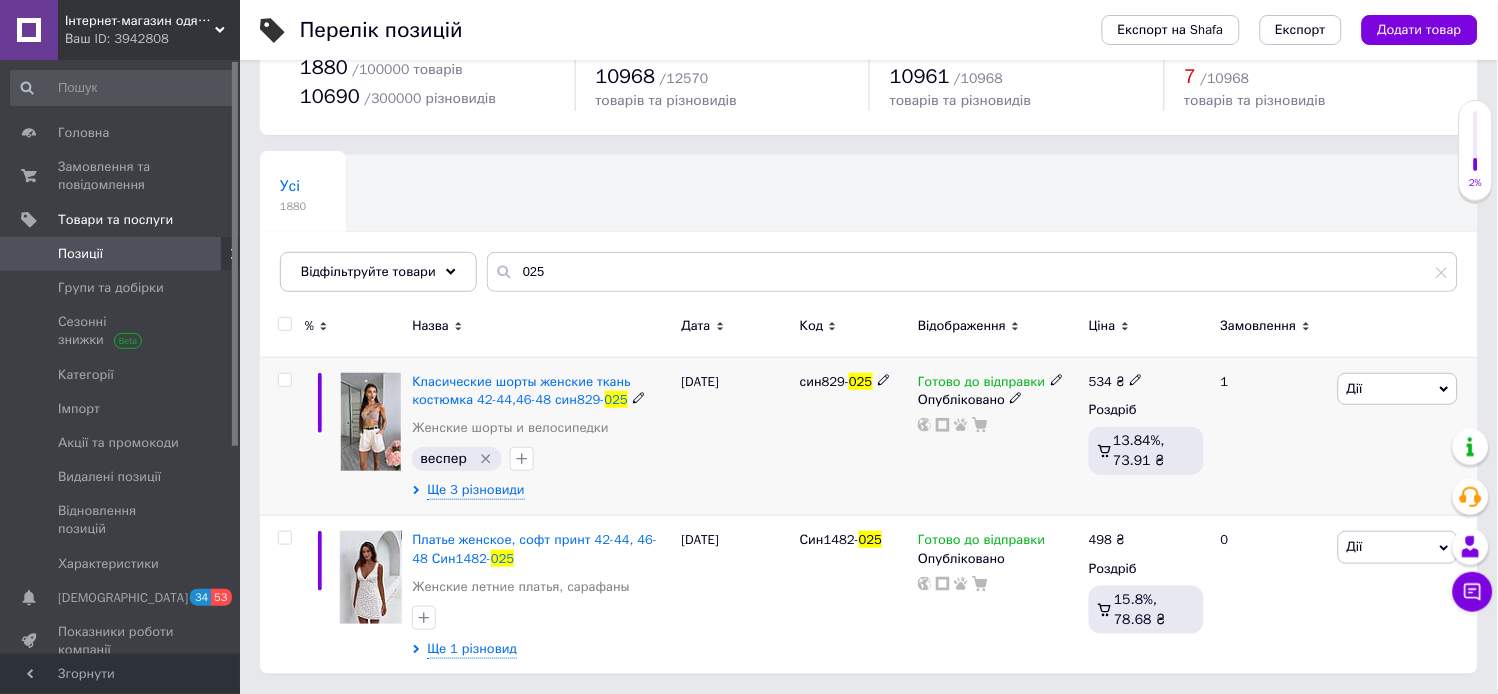 click on "Дії" at bounding box center (1398, 389) 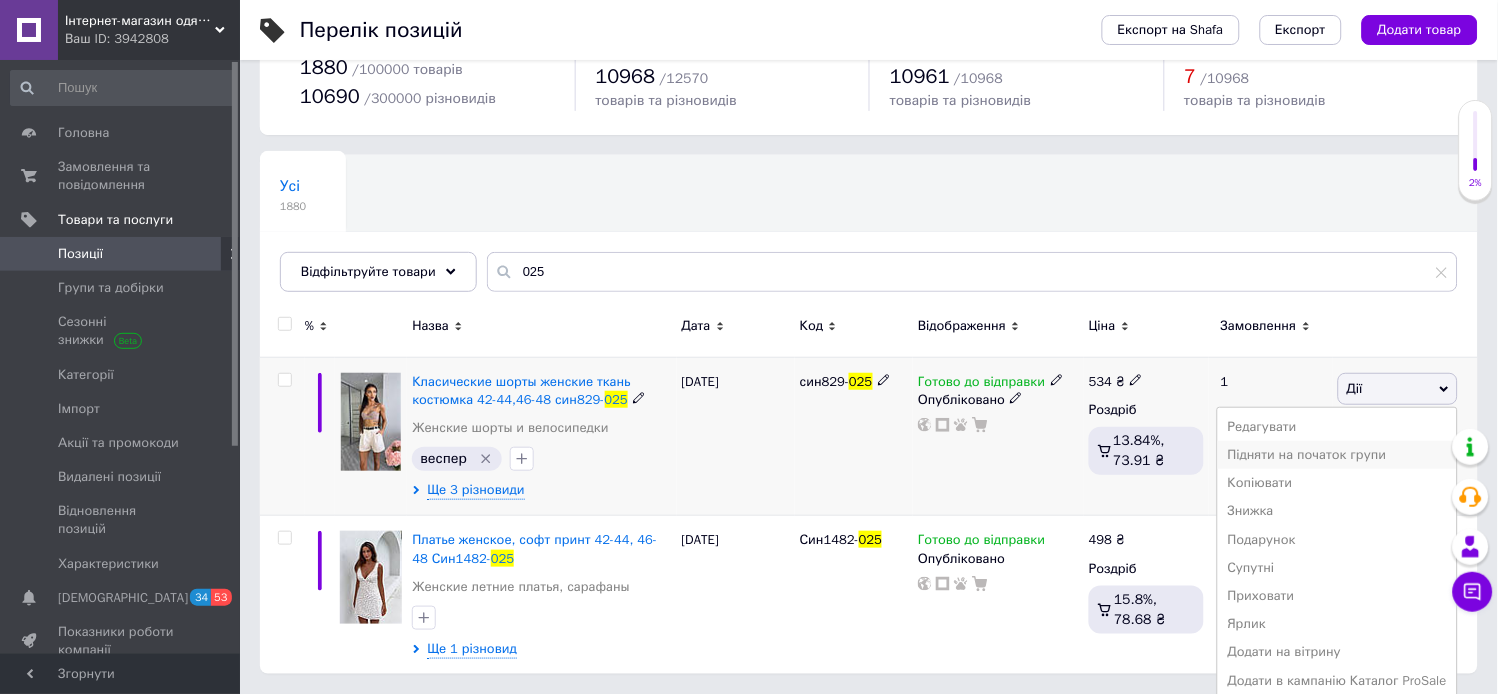 click on "Підняти на початок групи" at bounding box center [1337, 455] 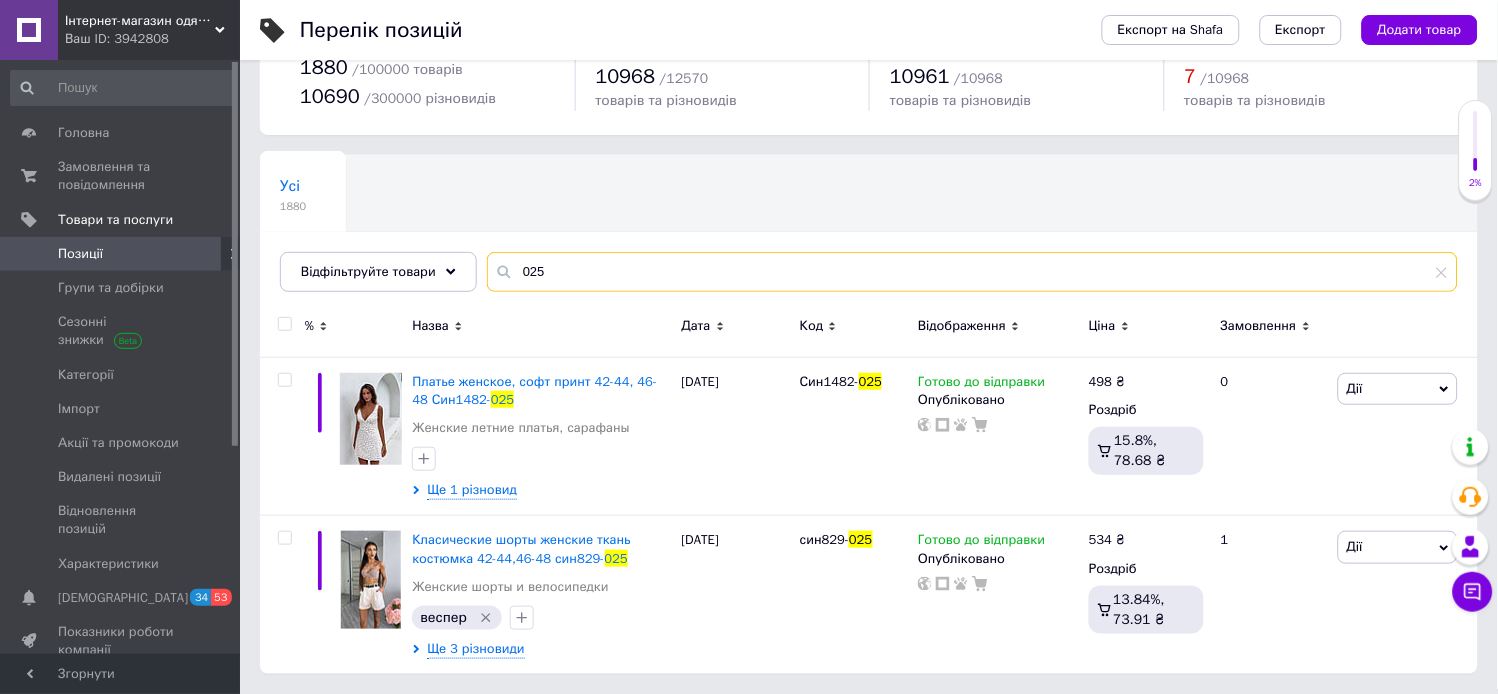 click on "025" at bounding box center (972, 272) 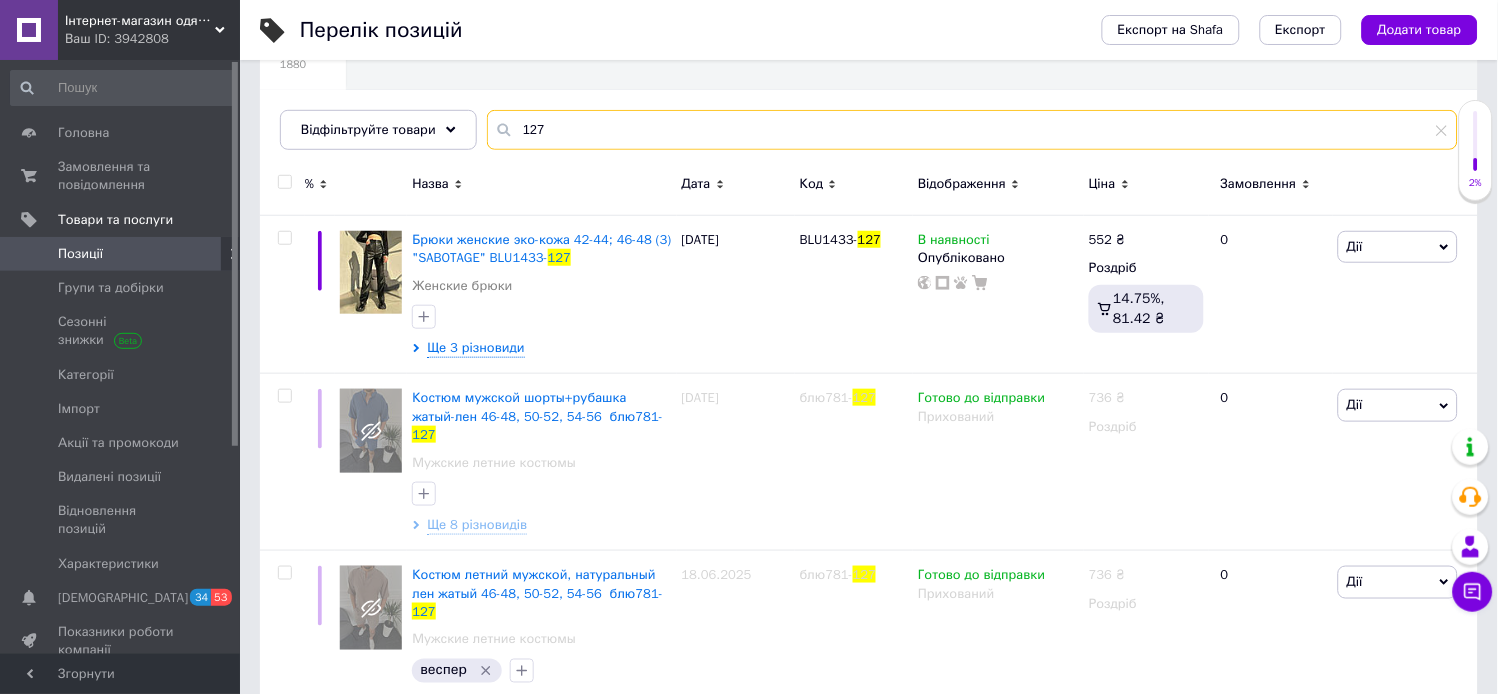 scroll, scrollTop: 233, scrollLeft: 0, axis: vertical 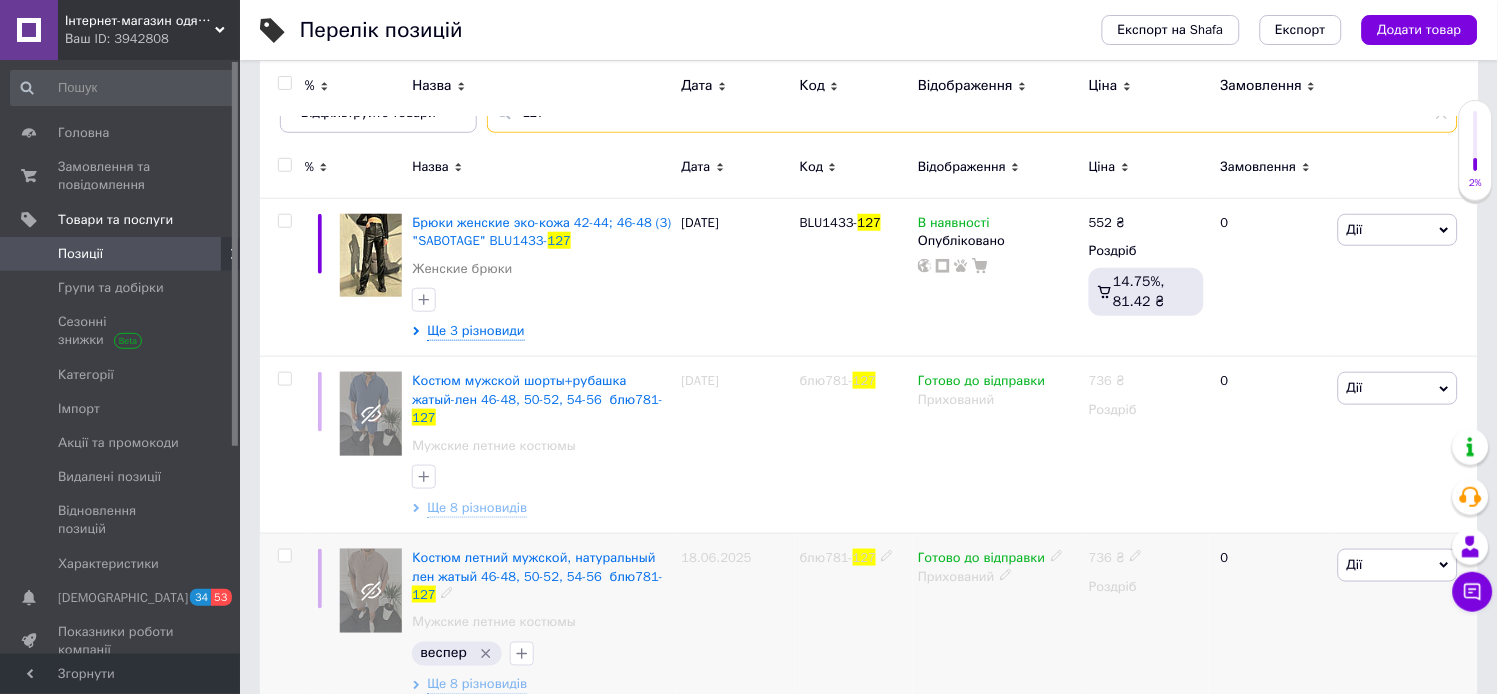 type on "127" 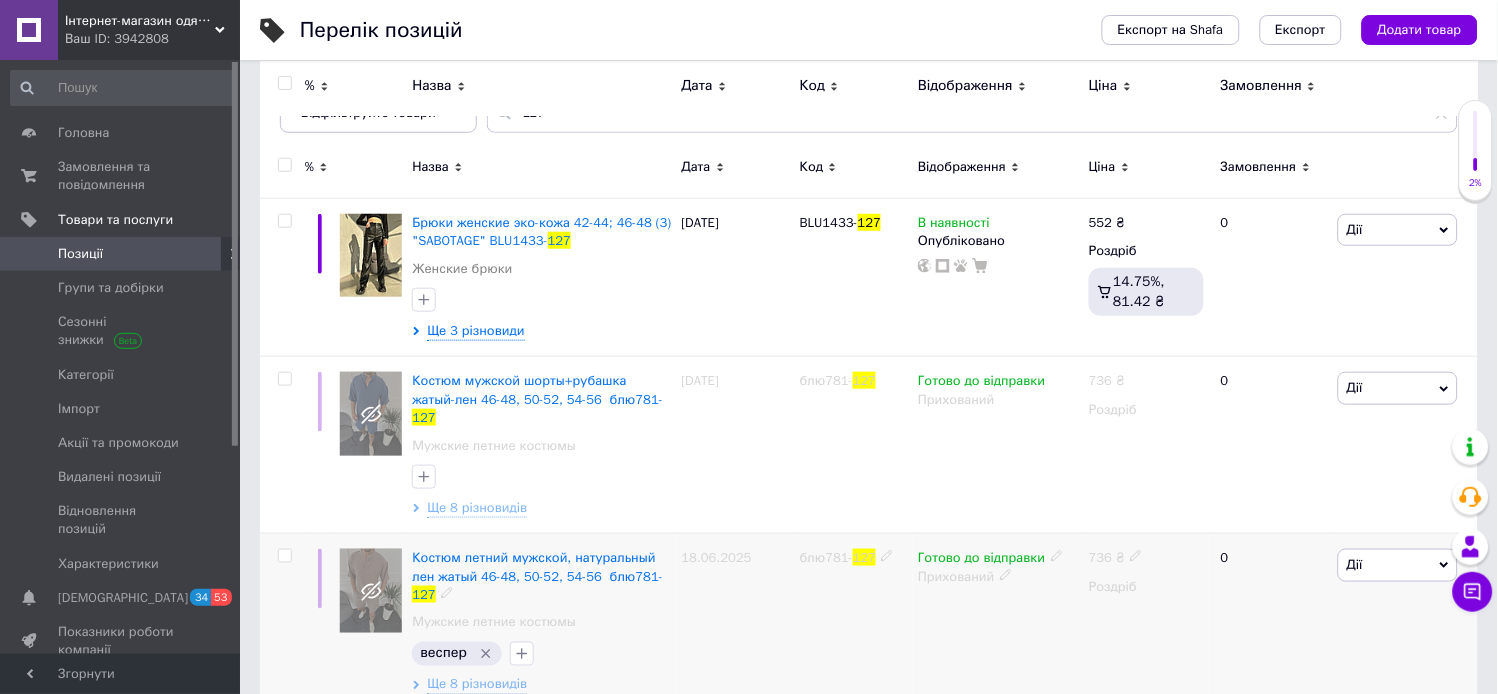 click 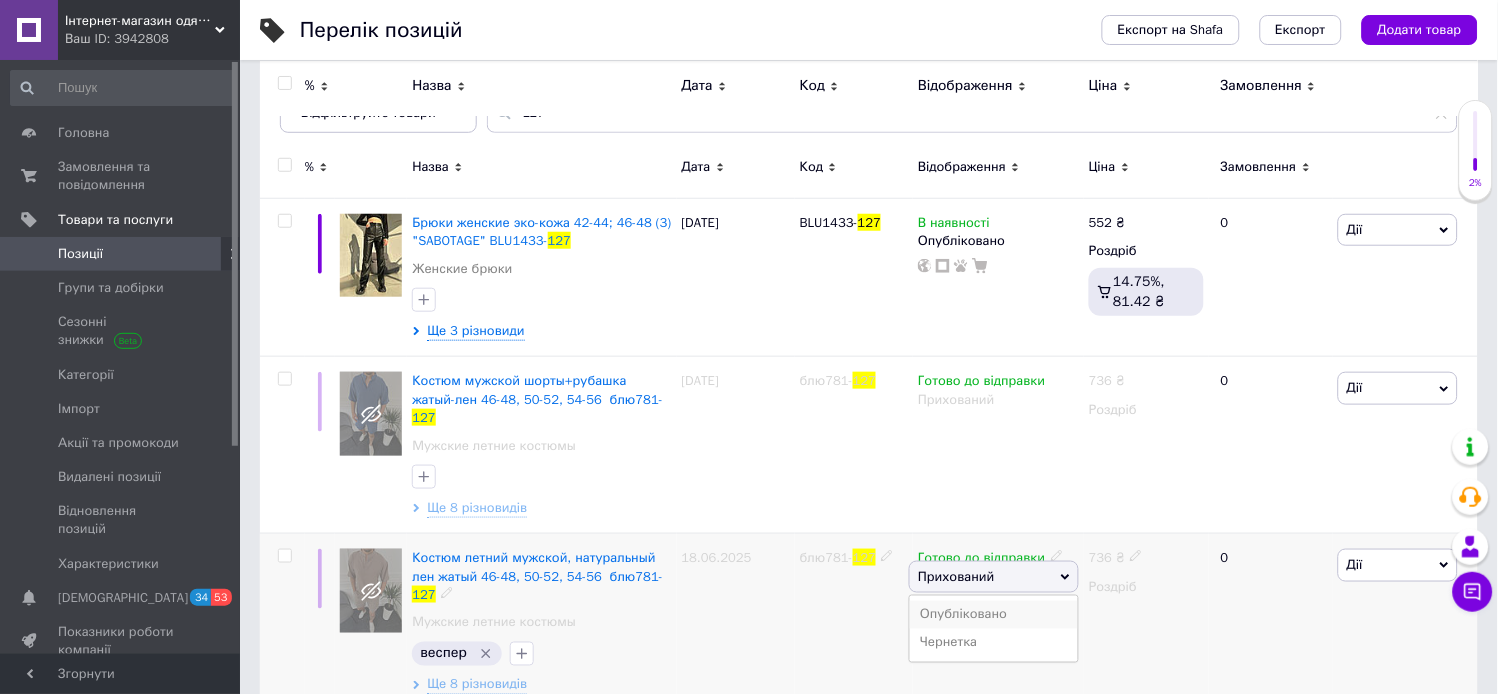 click on "Опубліковано" at bounding box center [994, 615] 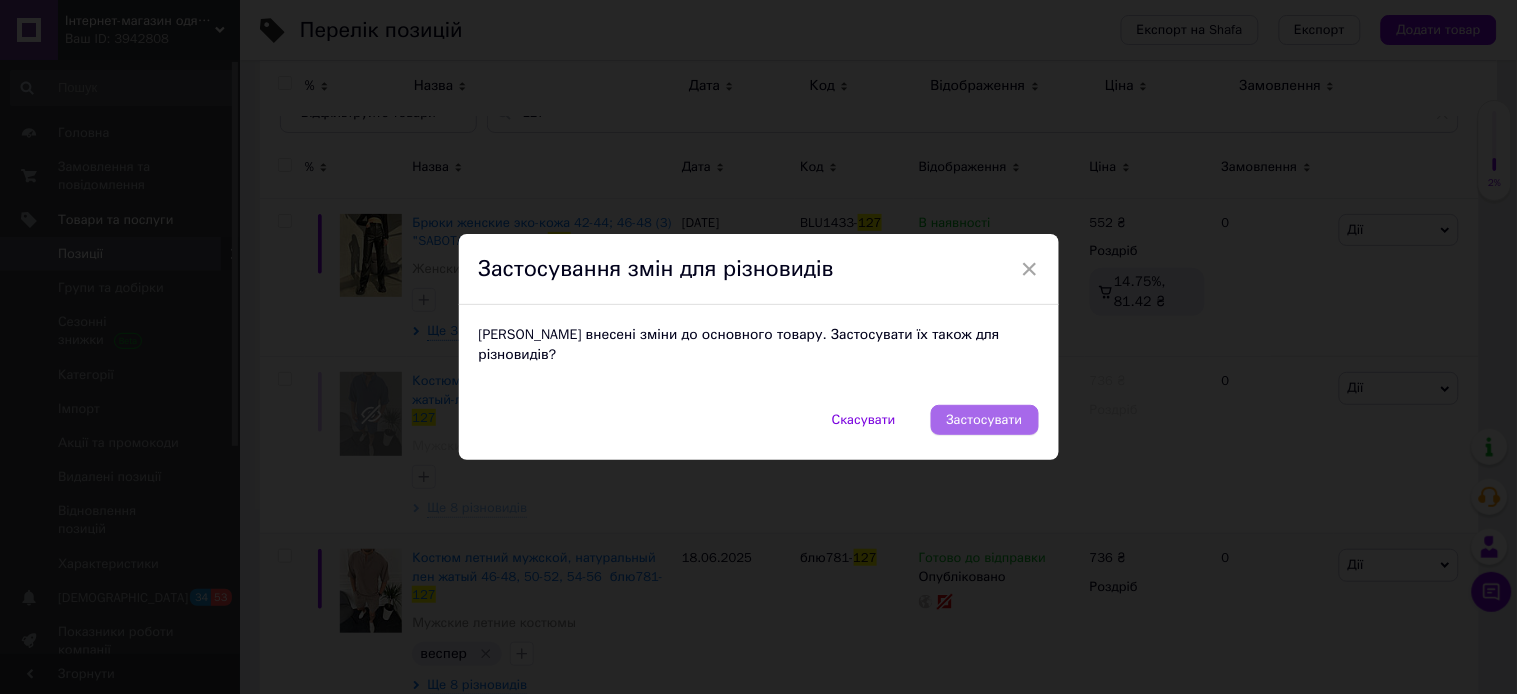 click on "Застосувати" at bounding box center [985, 420] 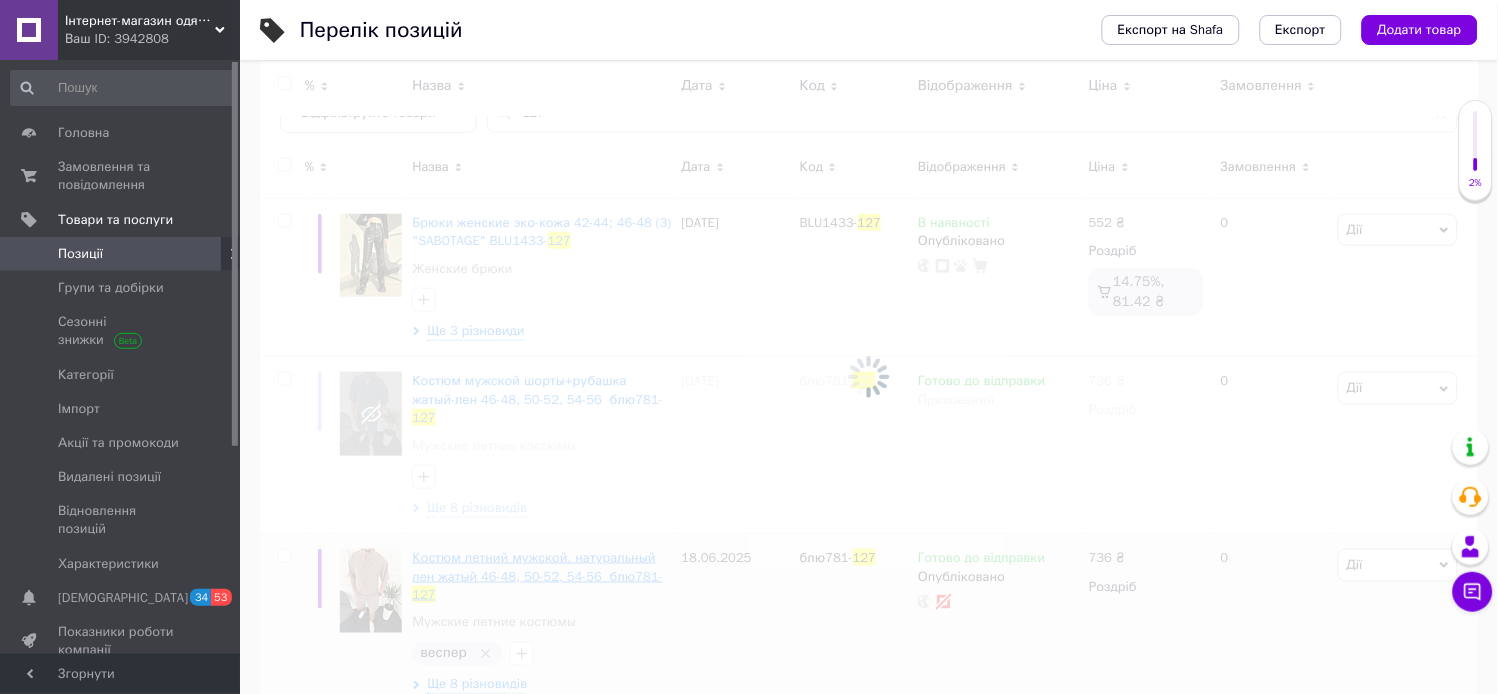 click at bounding box center (869, 377) 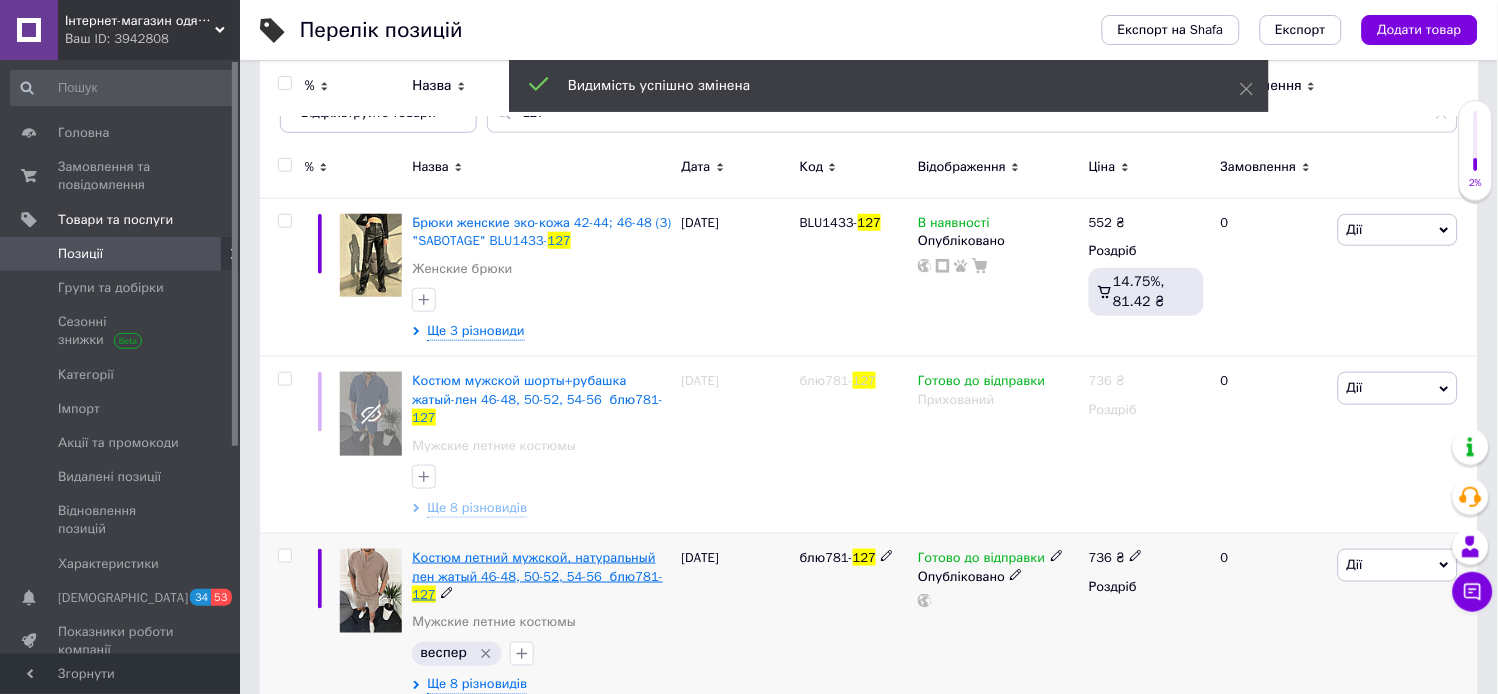 click on "Костюм летний мужской, натуральный лен жатый 46-48, 50-52, 54-56   блю781-" at bounding box center [537, 566] 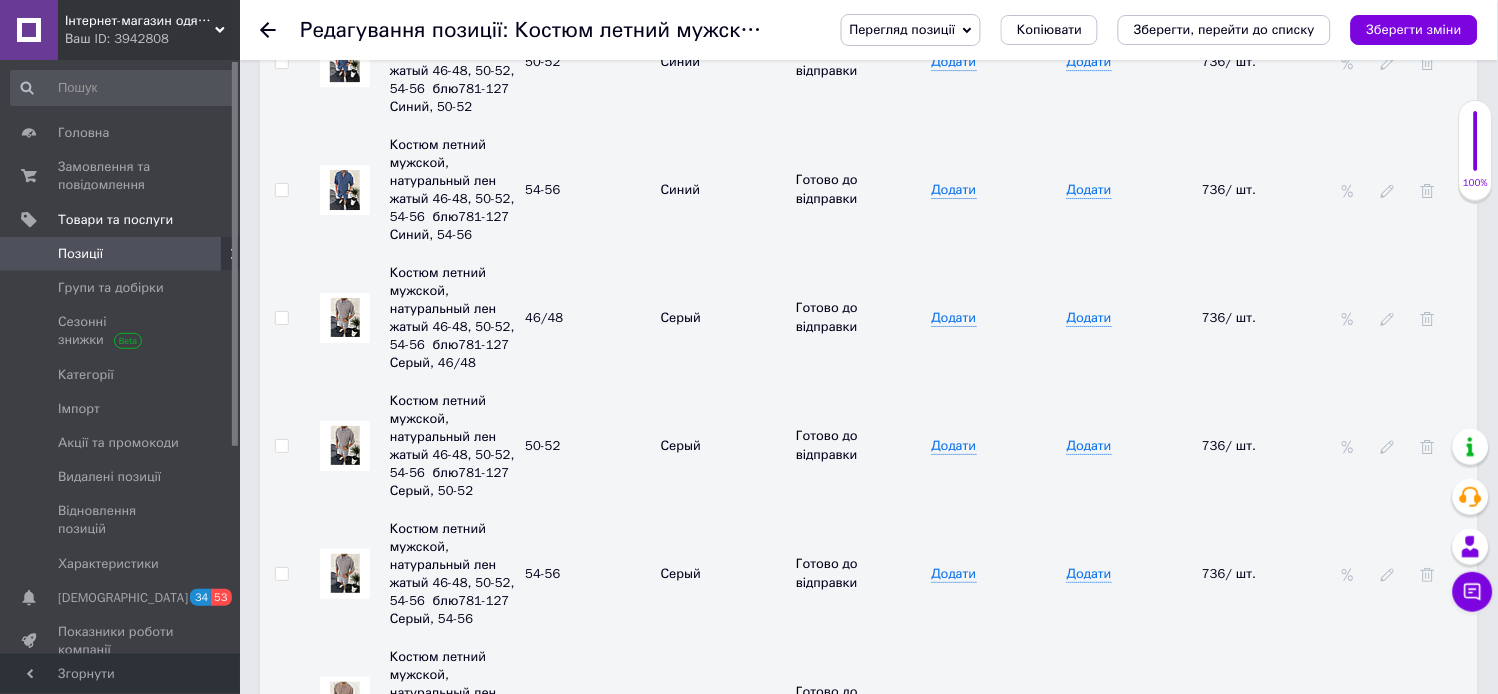 scroll, scrollTop: 3147, scrollLeft: 0, axis: vertical 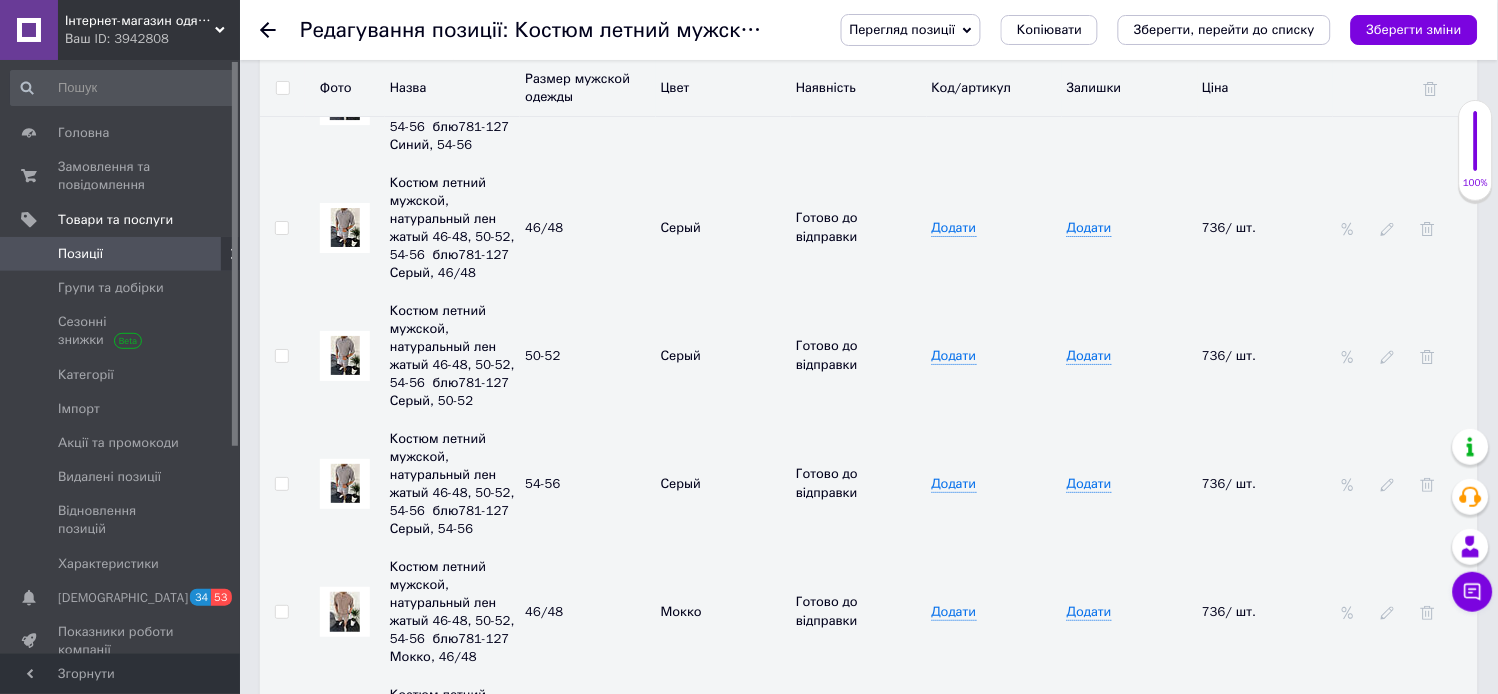click at bounding box center (281, -28) 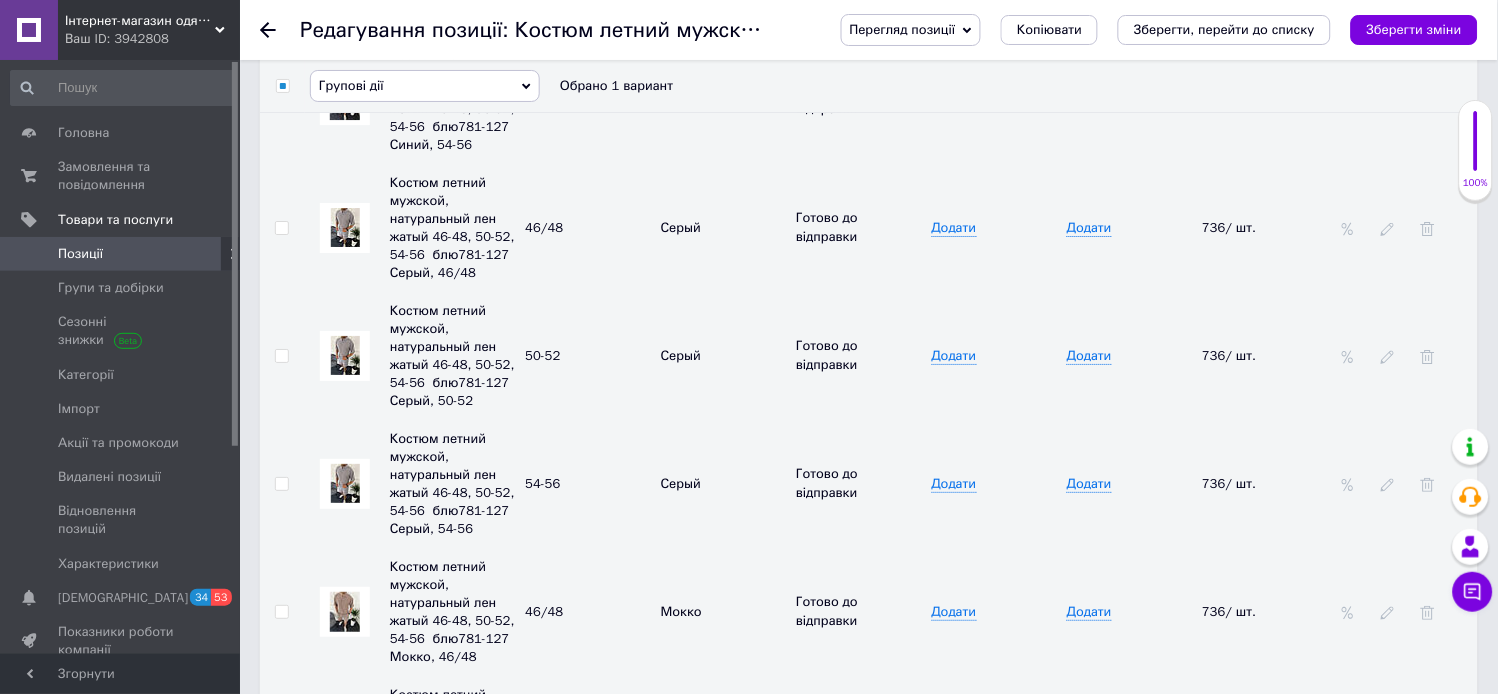 click at bounding box center [281, 100] 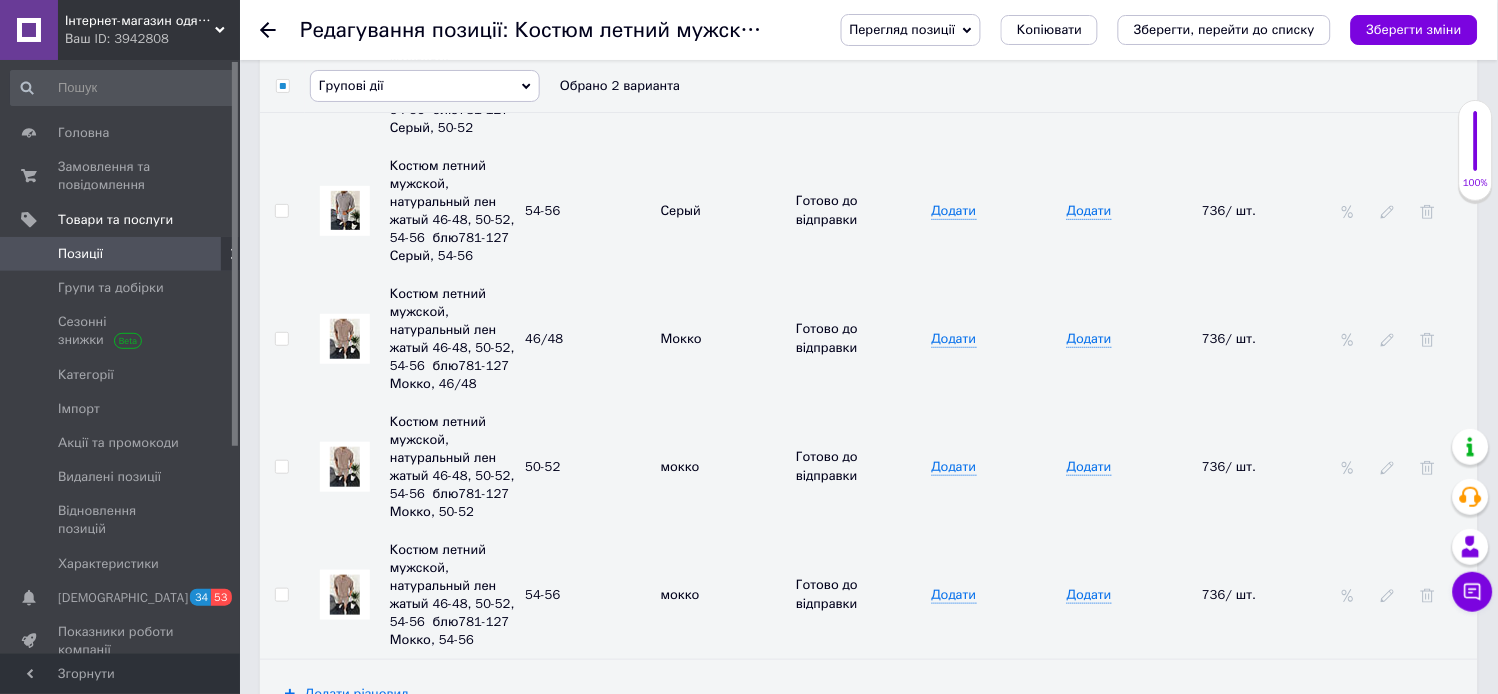 scroll, scrollTop: 3422, scrollLeft: 0, axis: vertical 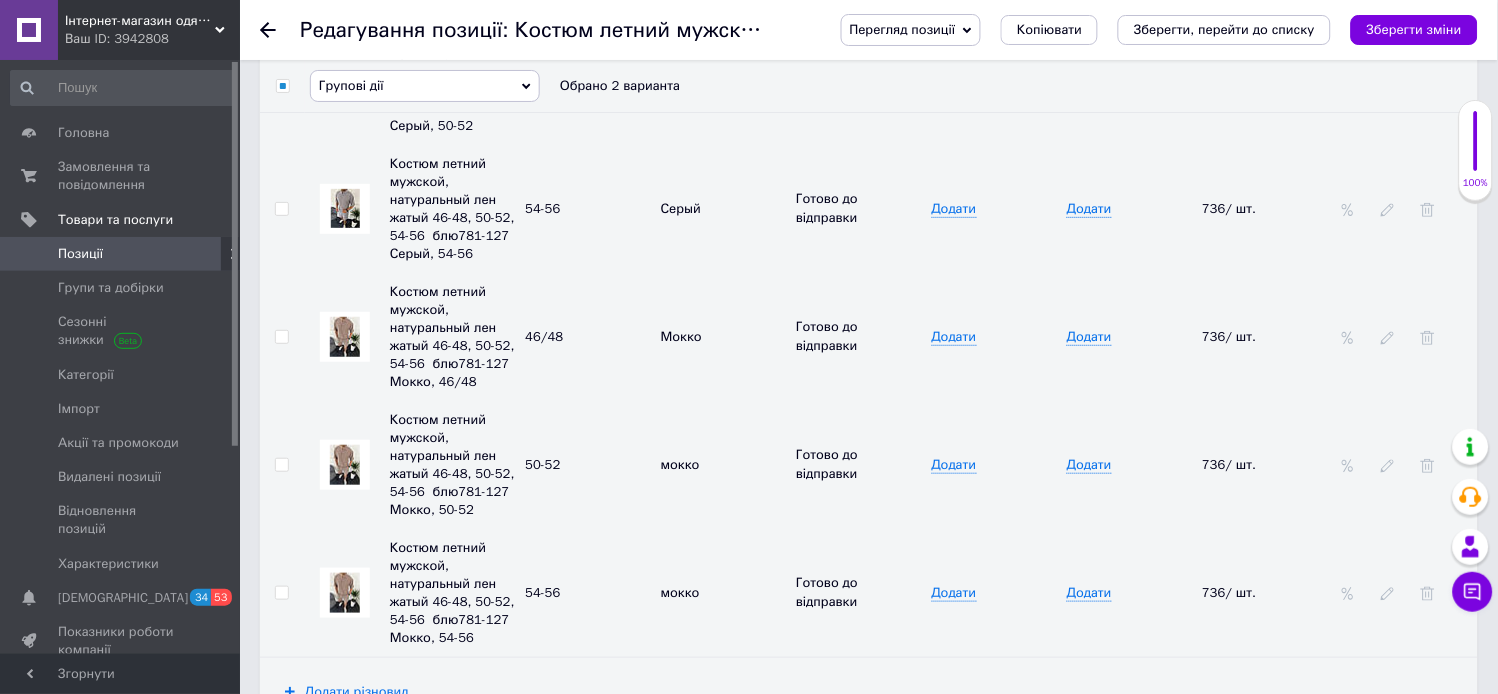 click at bounding box center (281, 337) 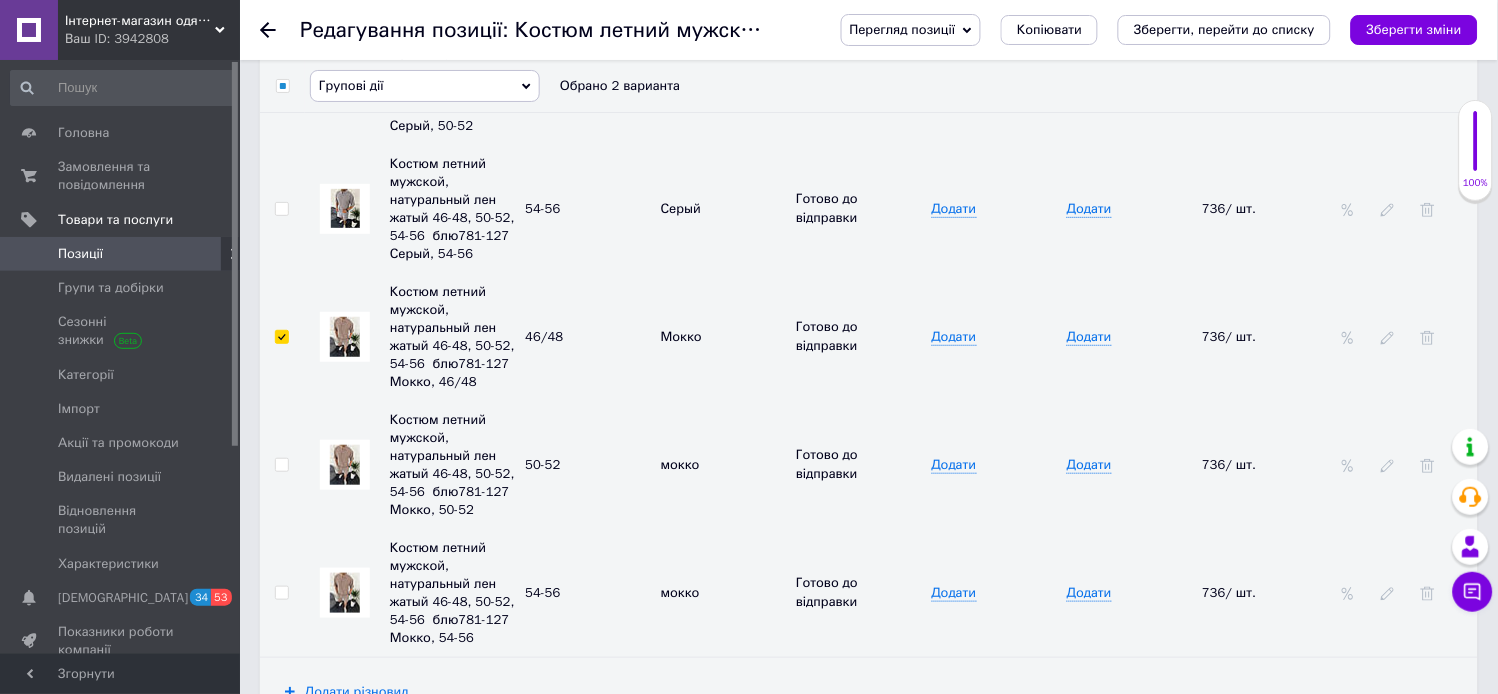 checkbox on "true" 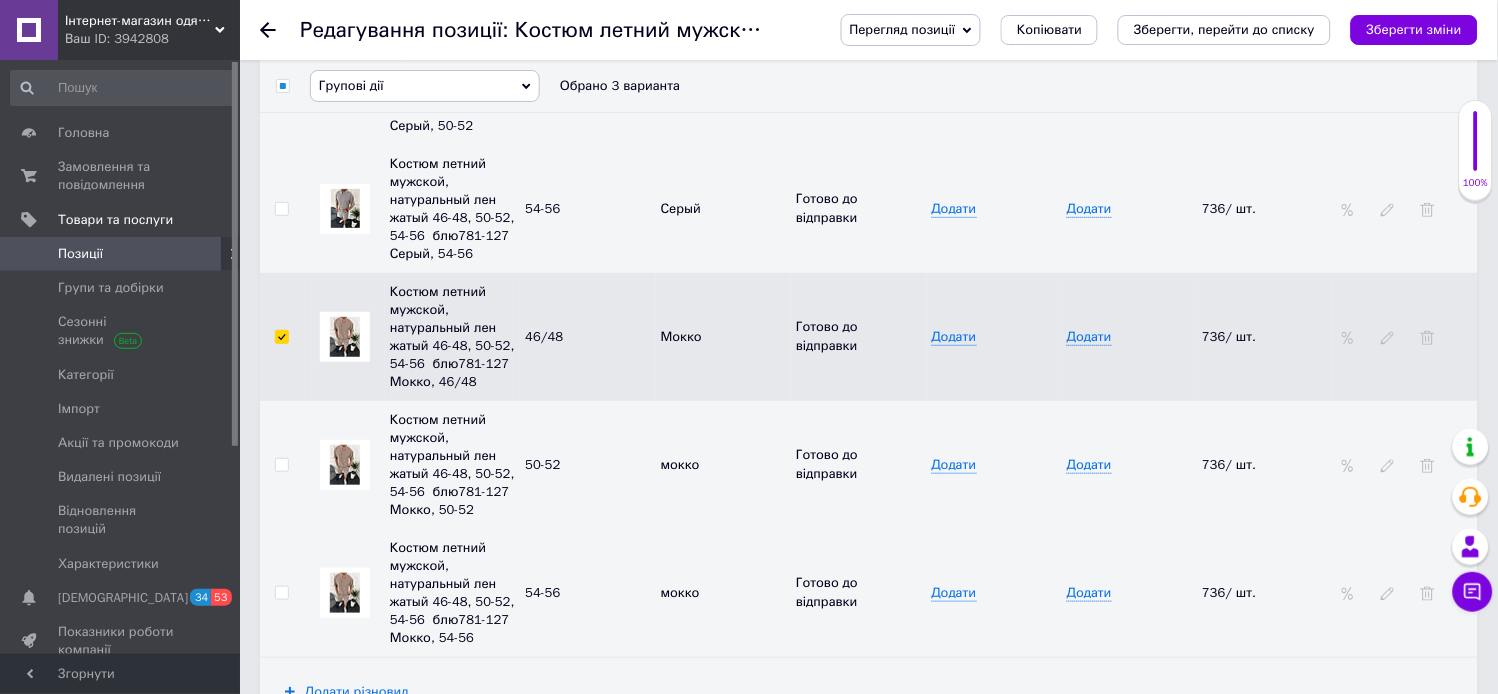 click on "Групові дії" at bounding box center [425, 86] 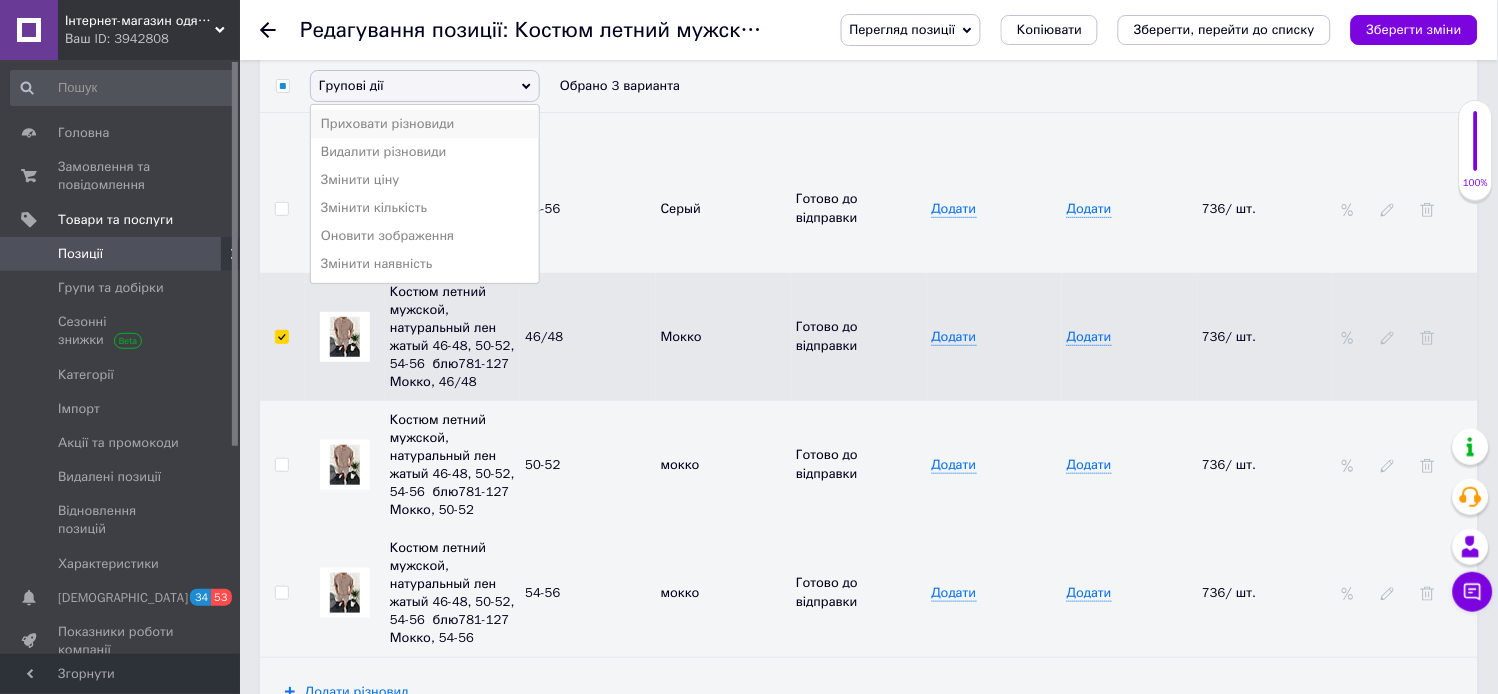 click on "Приховати різновиди" at bounding box center (425, 124) 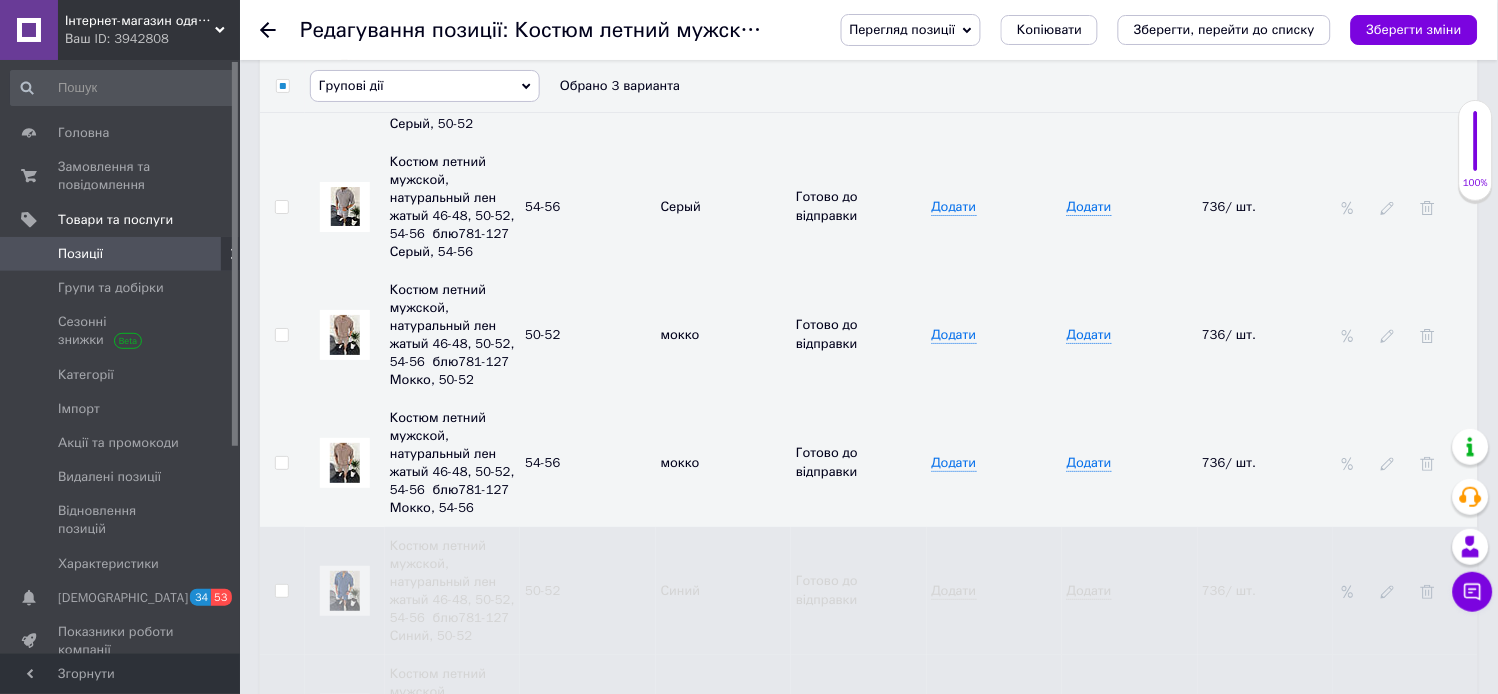 checkbox on "false" 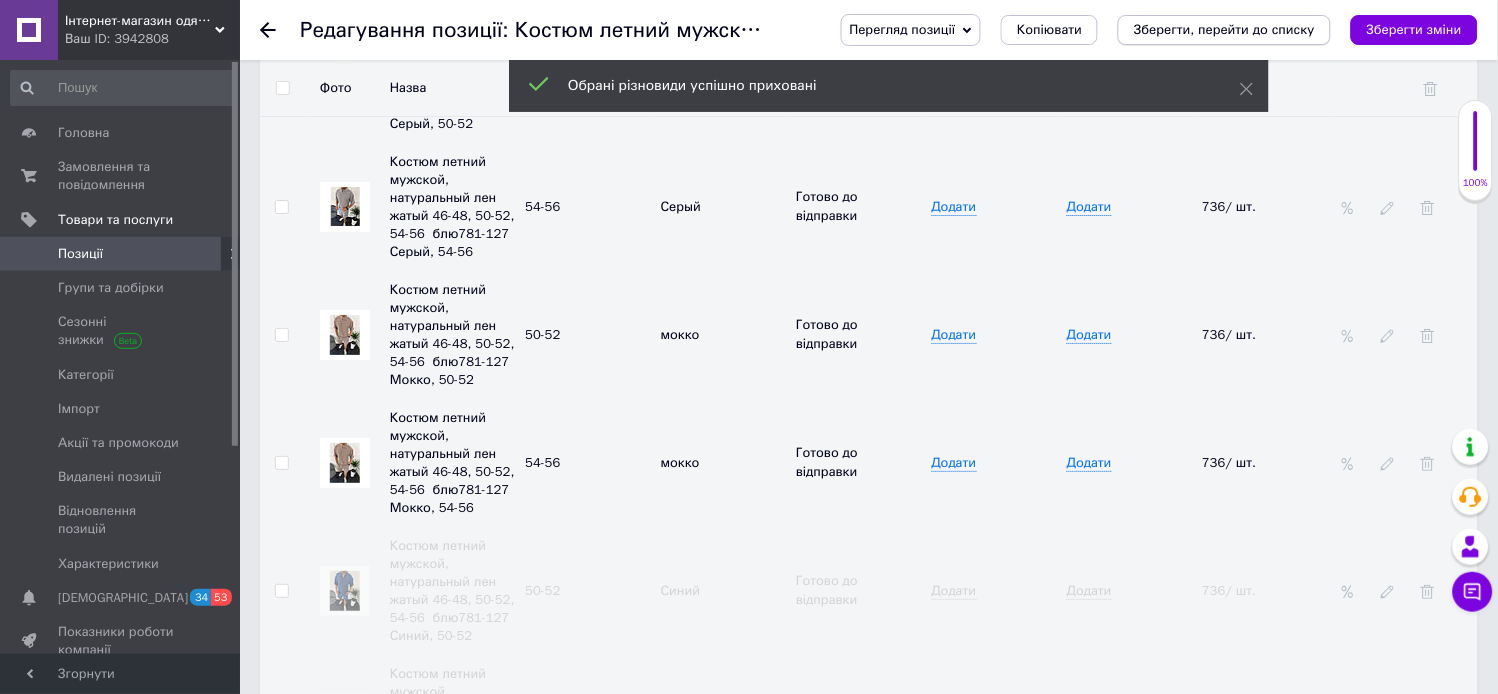 click on "Зберегти, перейти до списку" at bounding box center (1224, 29) 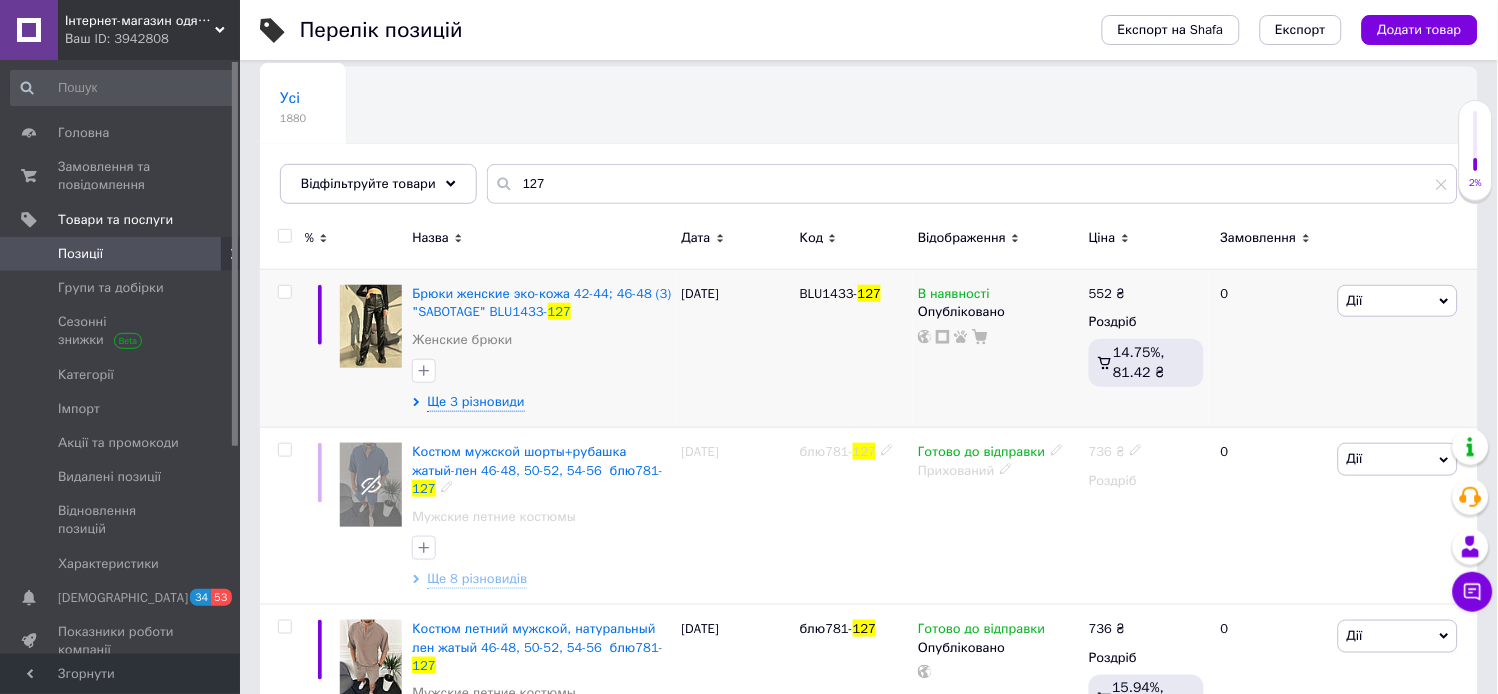 scroll, scrollTop: 233, scrollLeft: 0, axis: vertical 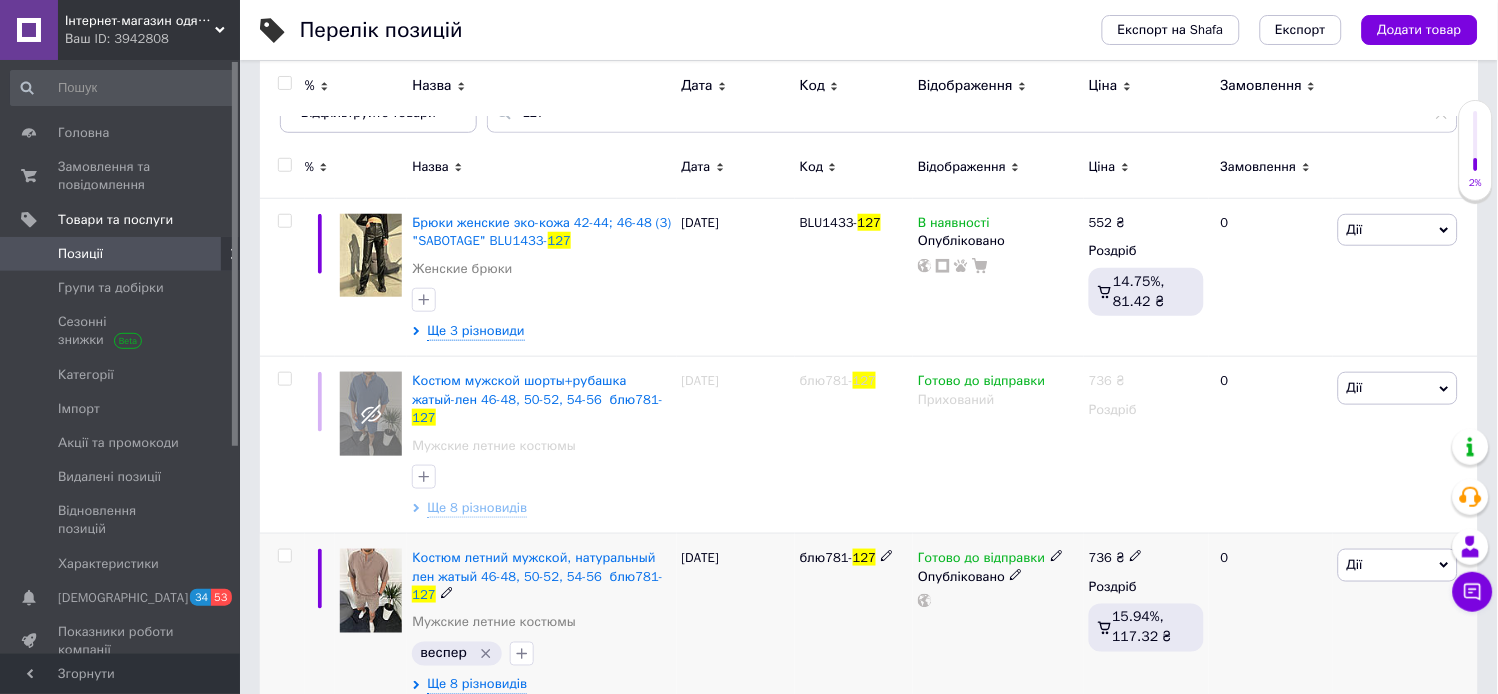 click on "Дії" at bounding box center (1398, 565) 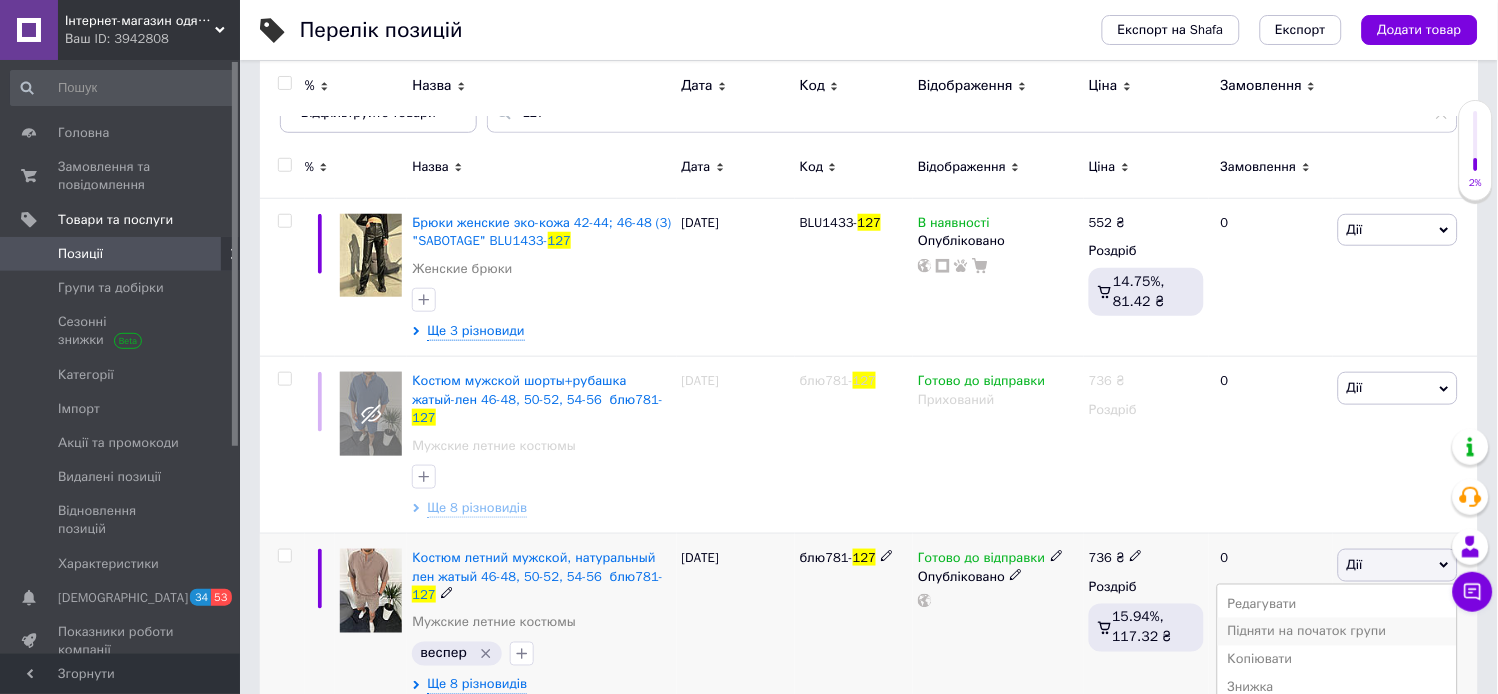 click on "Підняти на початок групи" at bounding box center (1337, 632) 